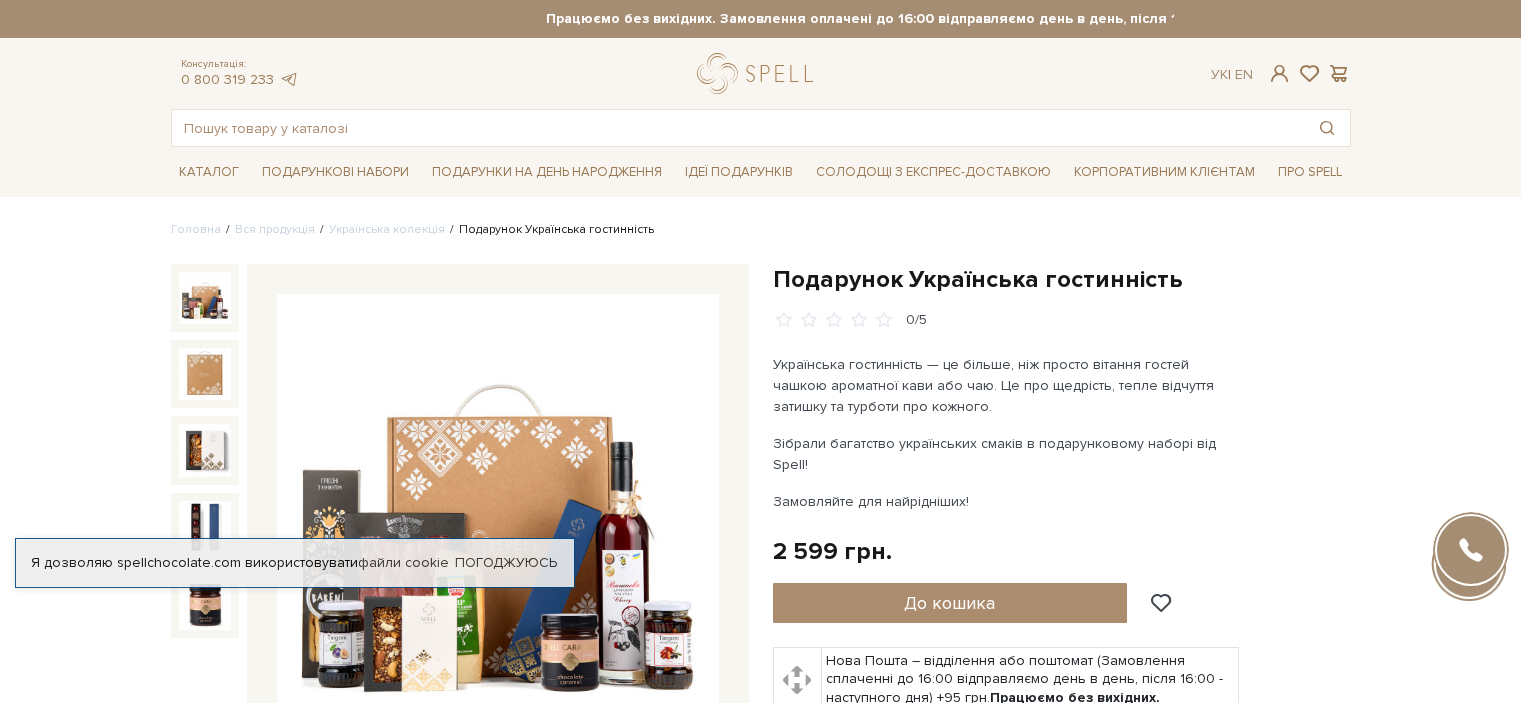 scroll, scrollTop: 0, scrollLeft: 0, axis: both 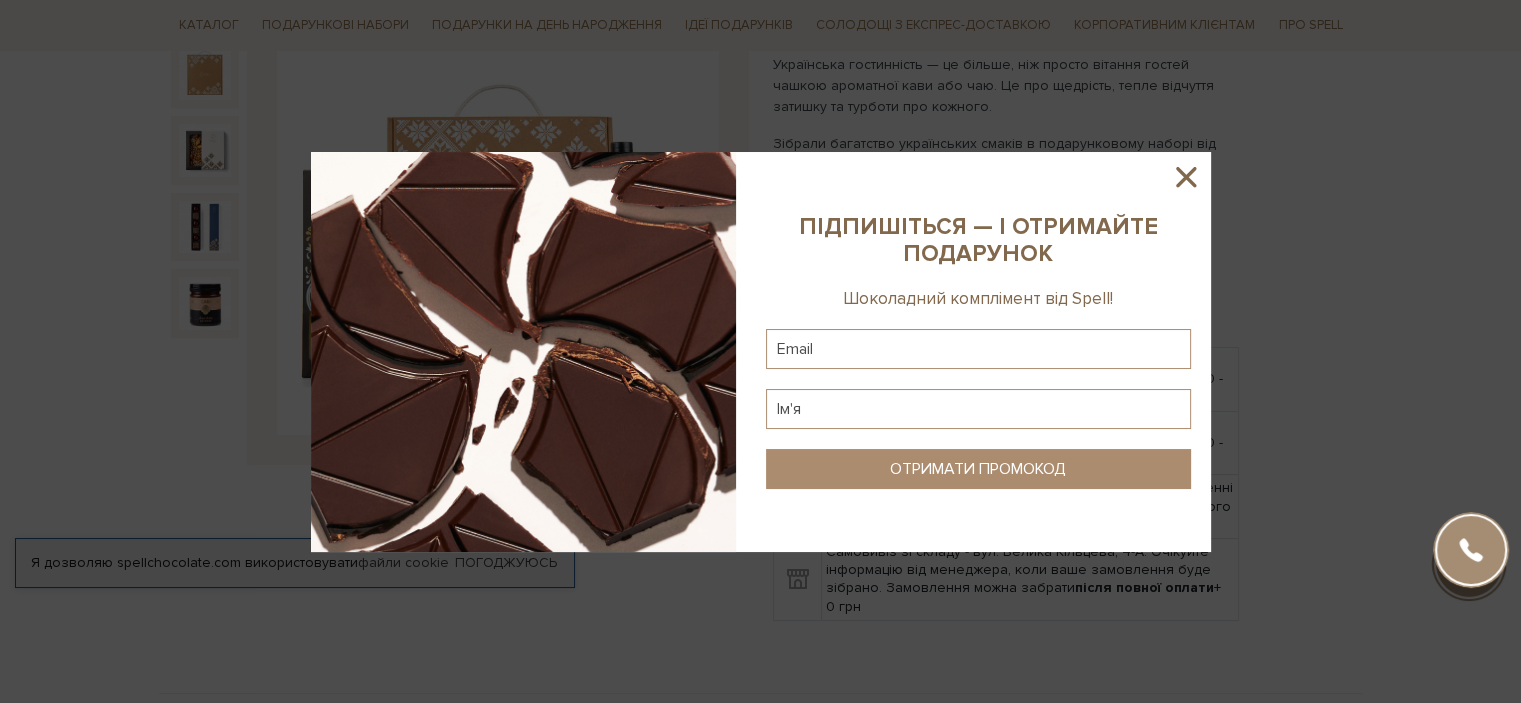 click 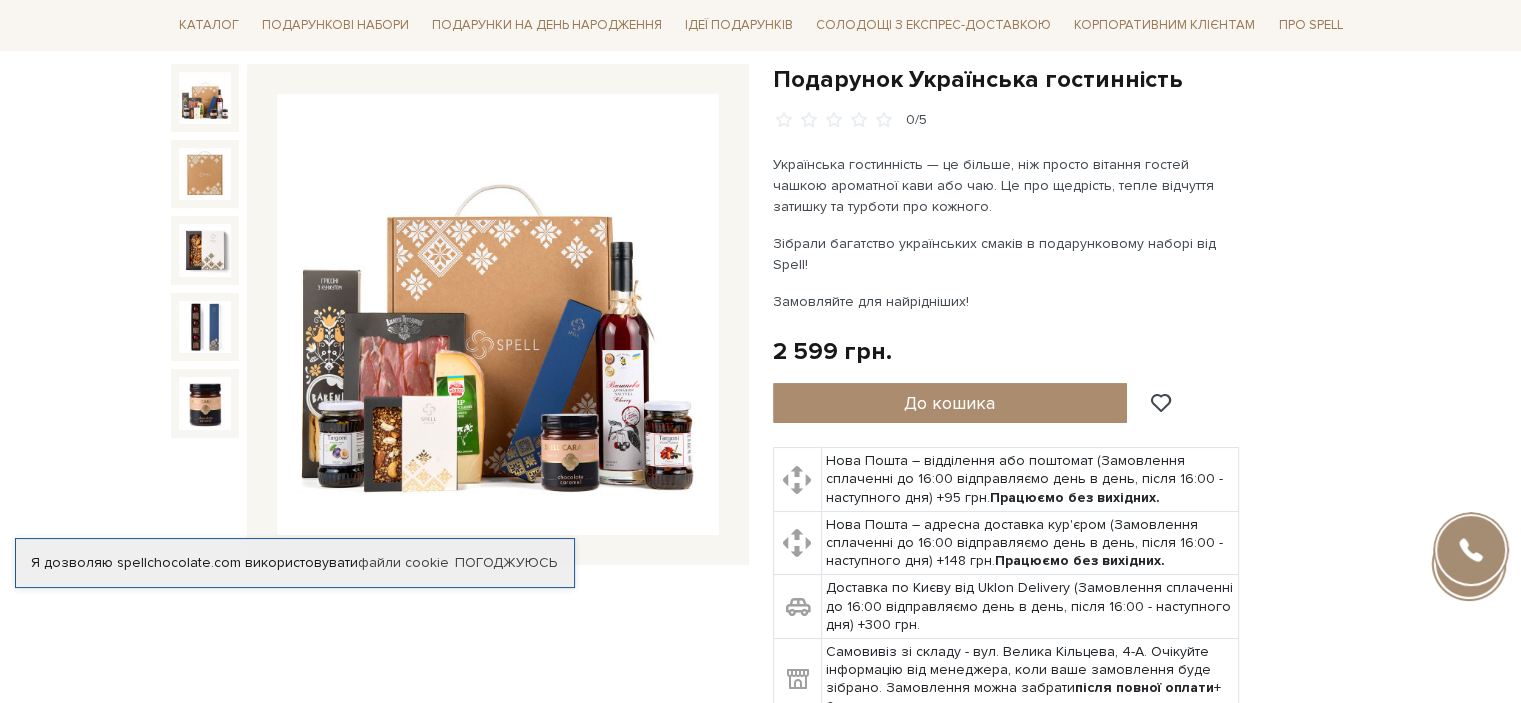 scroll, scrollTop: 0, scrollLeft: 0, axis: both 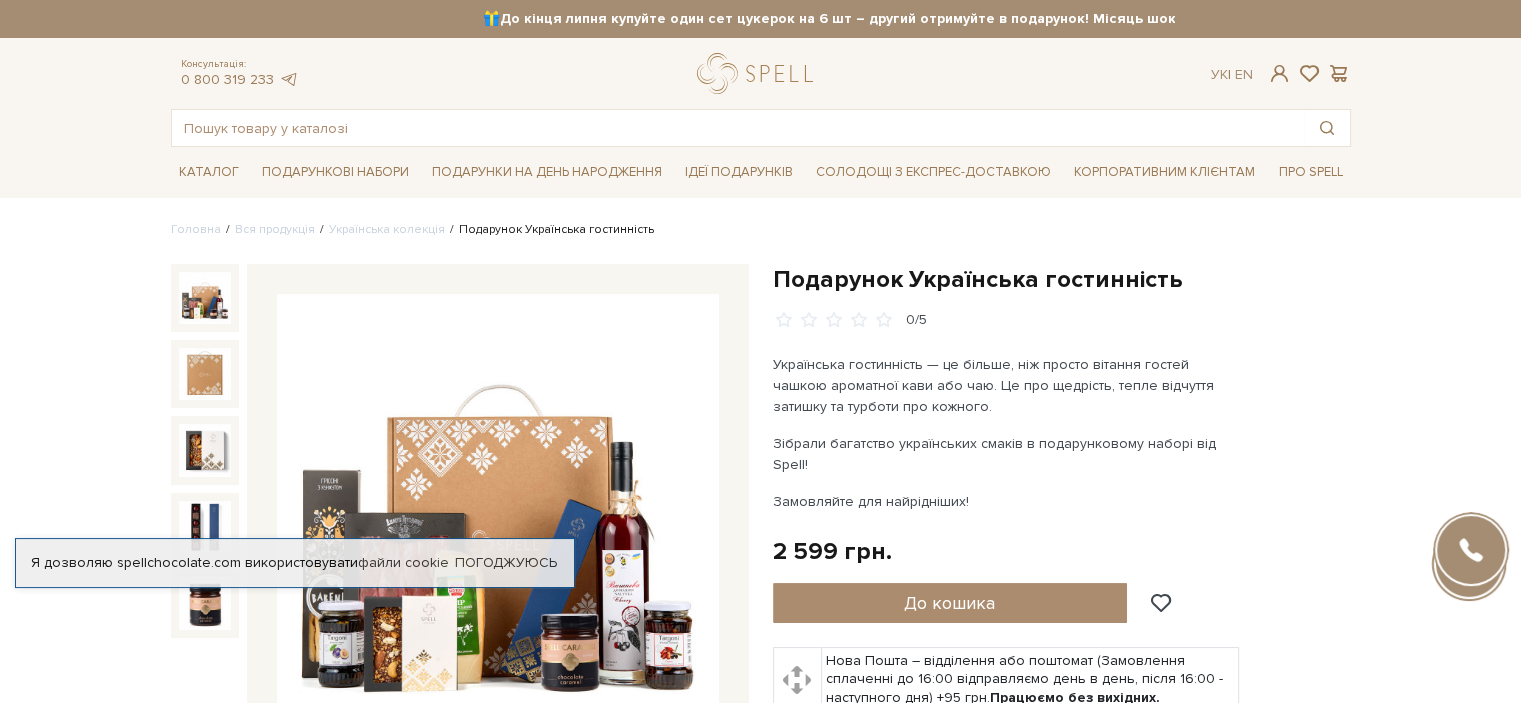 drag, startPoint x: 374, startPoint y: 170, endPoint x: 96, endPoint y: 183, distance: 278.3038 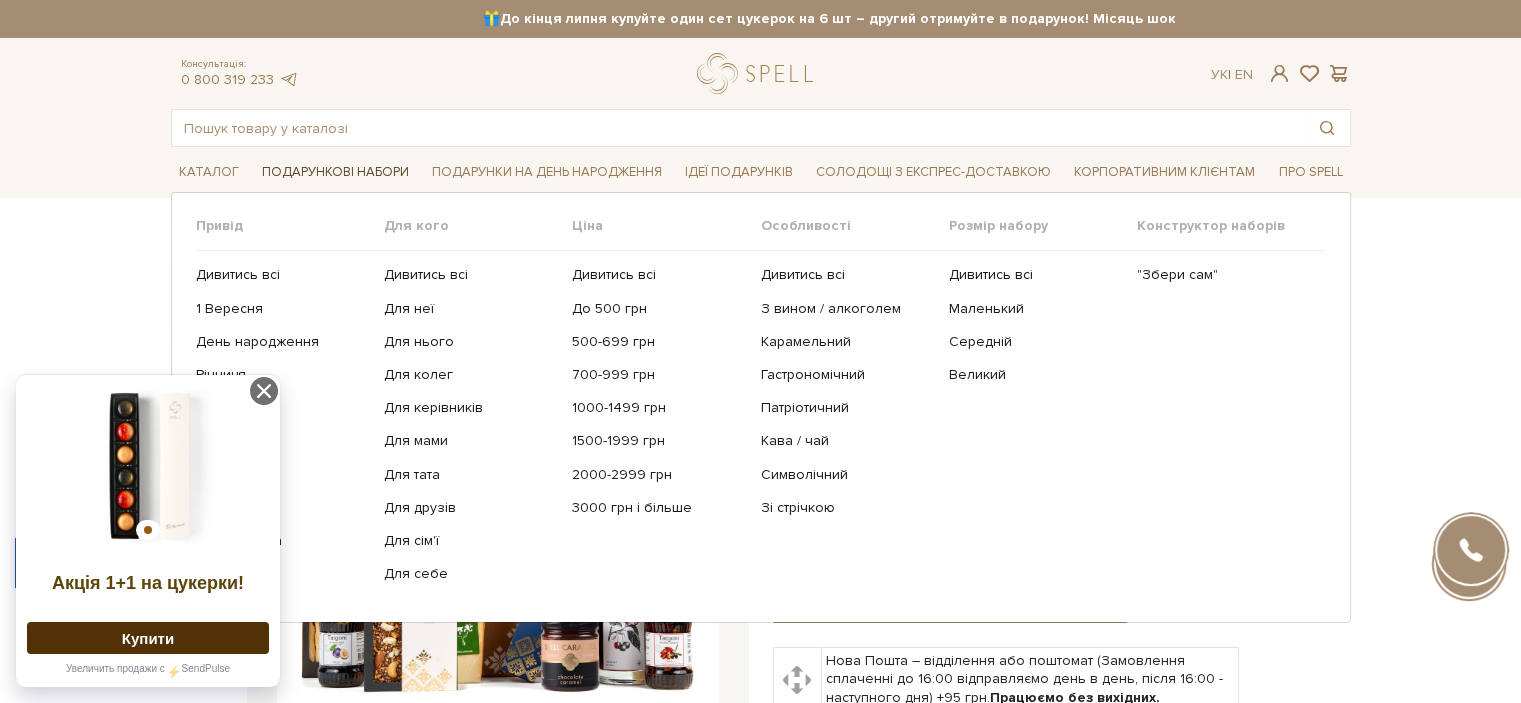 click on "Подарункові набори" at bounding box center [335, 172] 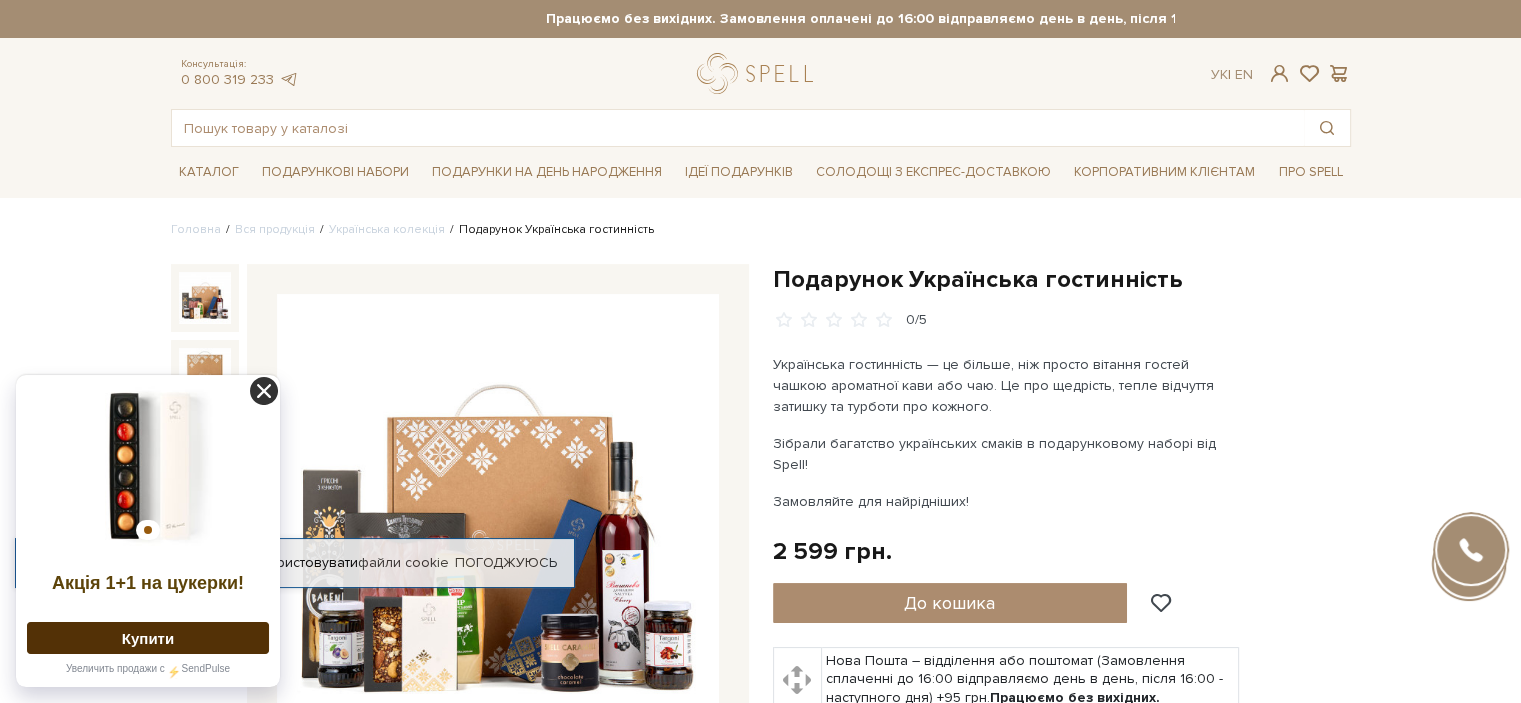 click 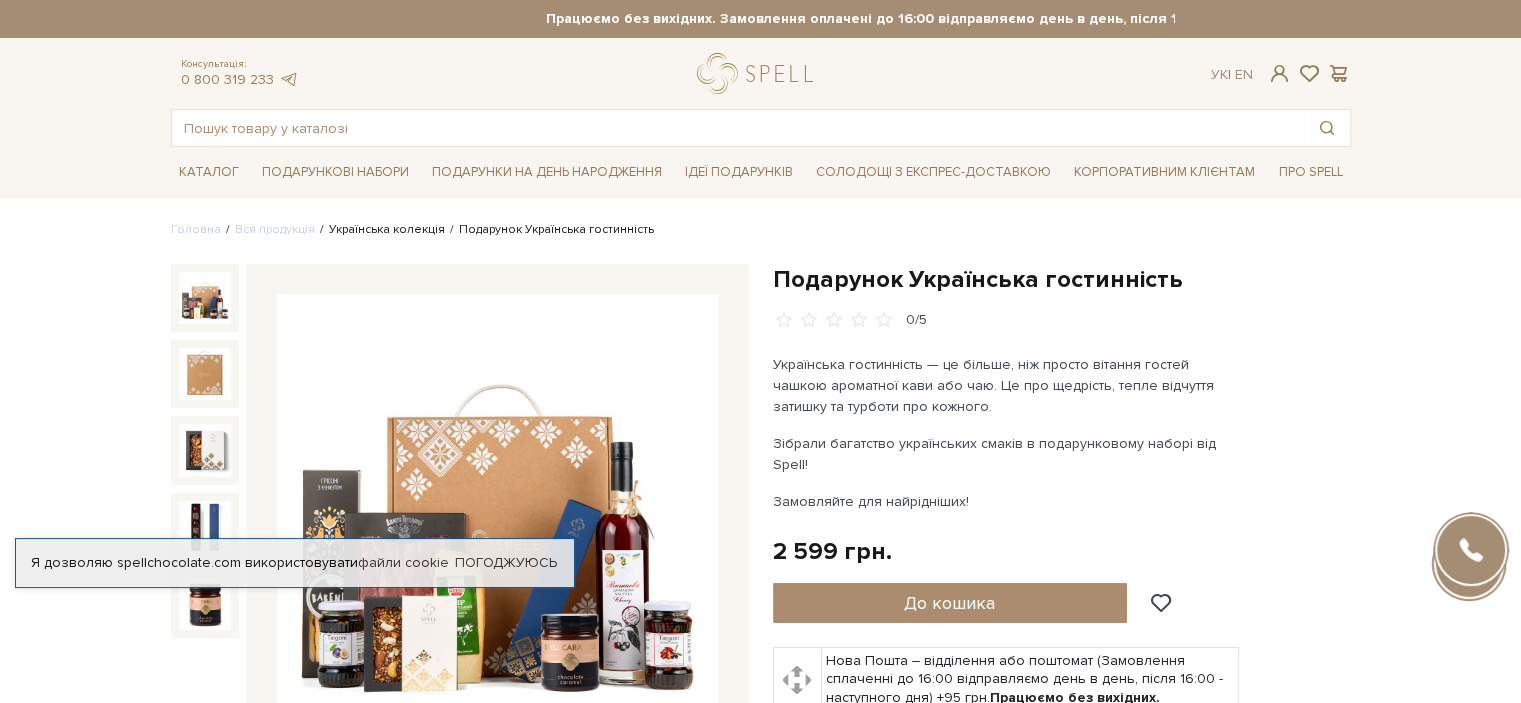 click on "Українська колекція" at bounding box center (387, 229) 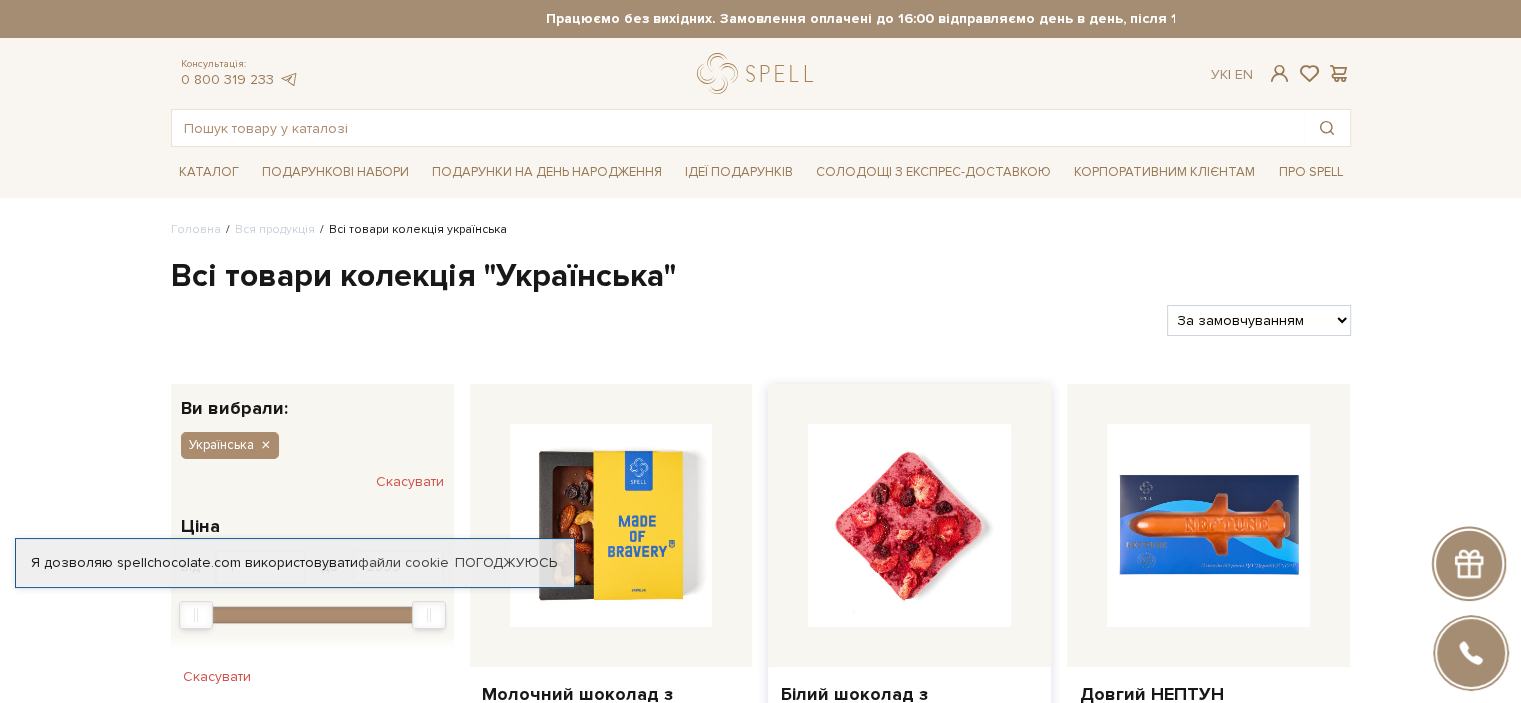 scroll, scrollTop: 200, scrollLeft: 0, axis: vertical 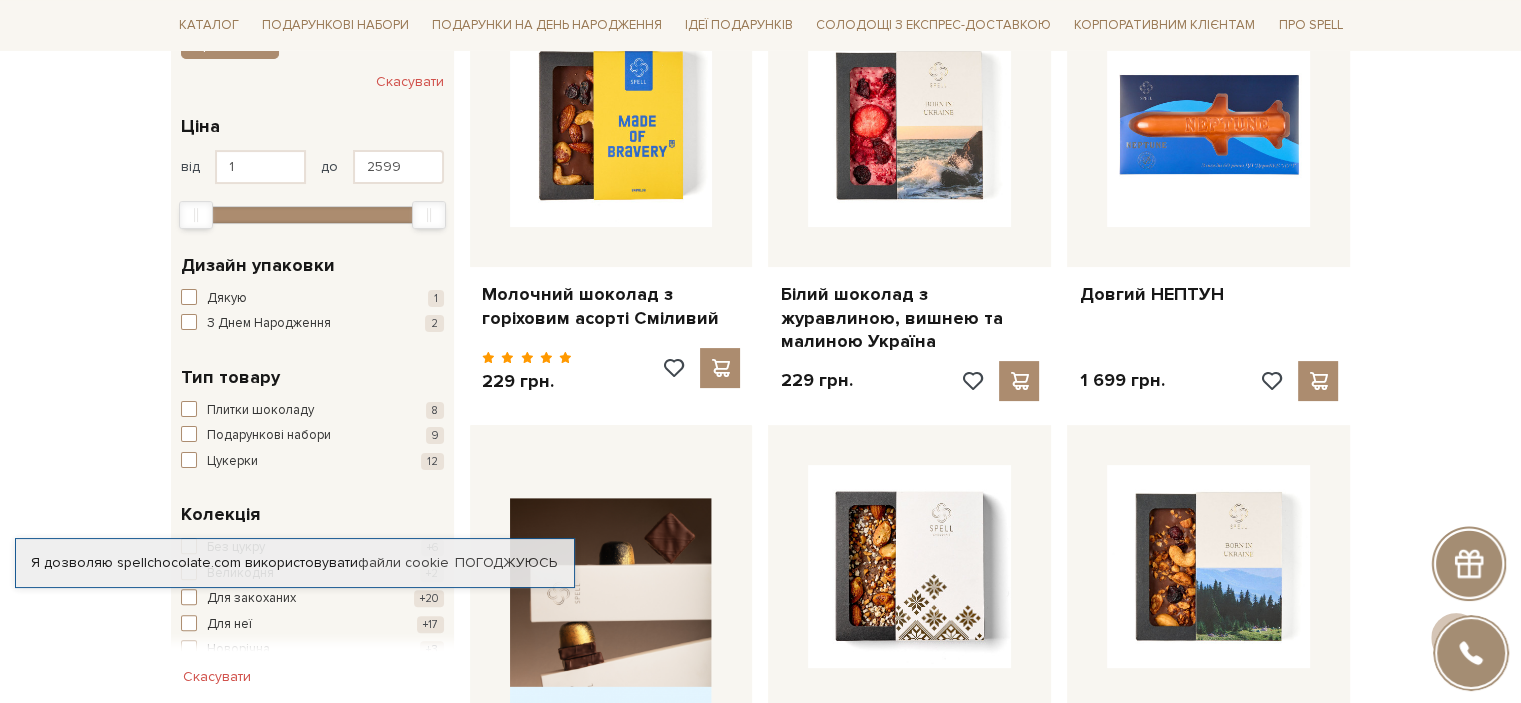 drag, startPoint x: 426, startPoint y: 215, endPoint x: 447, endPoint y: 215, distance: 21 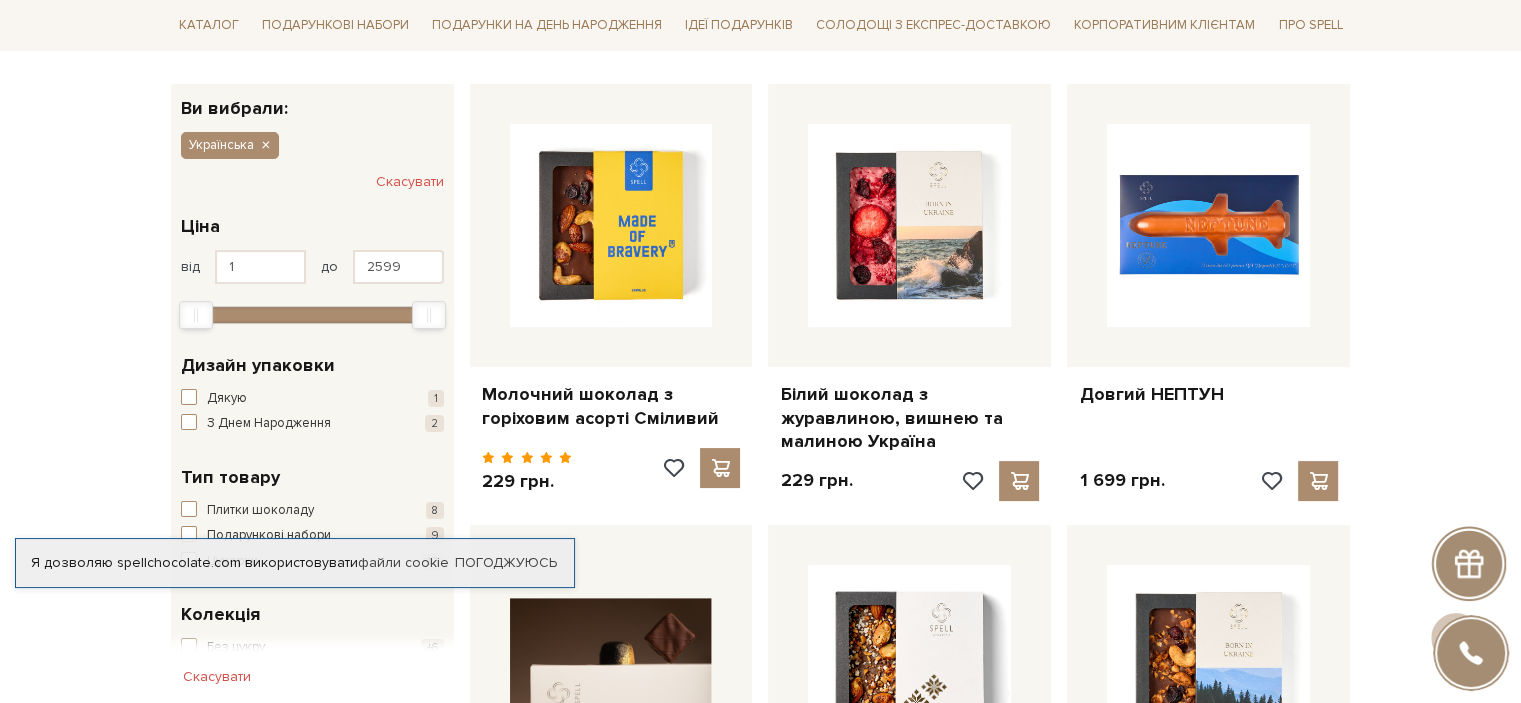 click on "Скасувати" at bounding box center (410, 182) 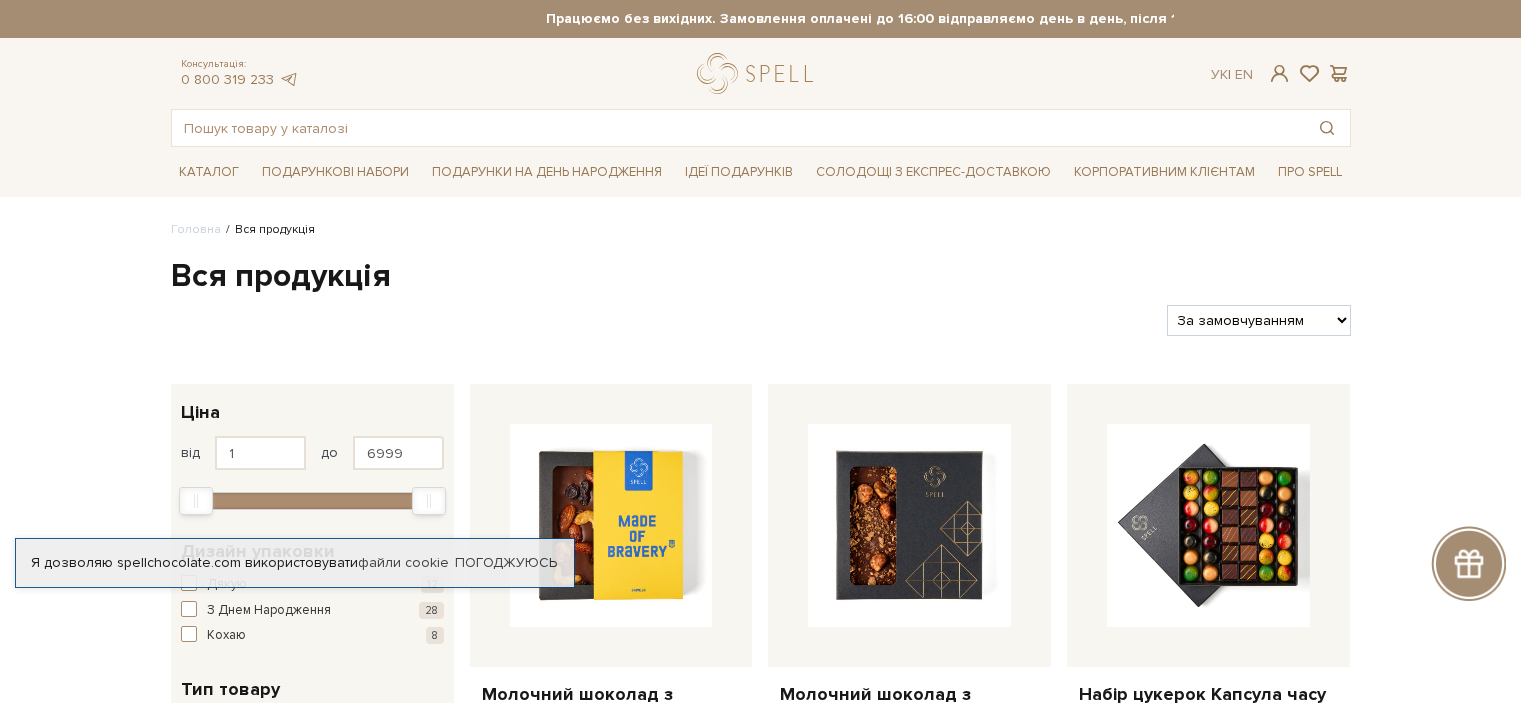 scroll, scrollTop: 0, scrollLeft: 0, axis: both 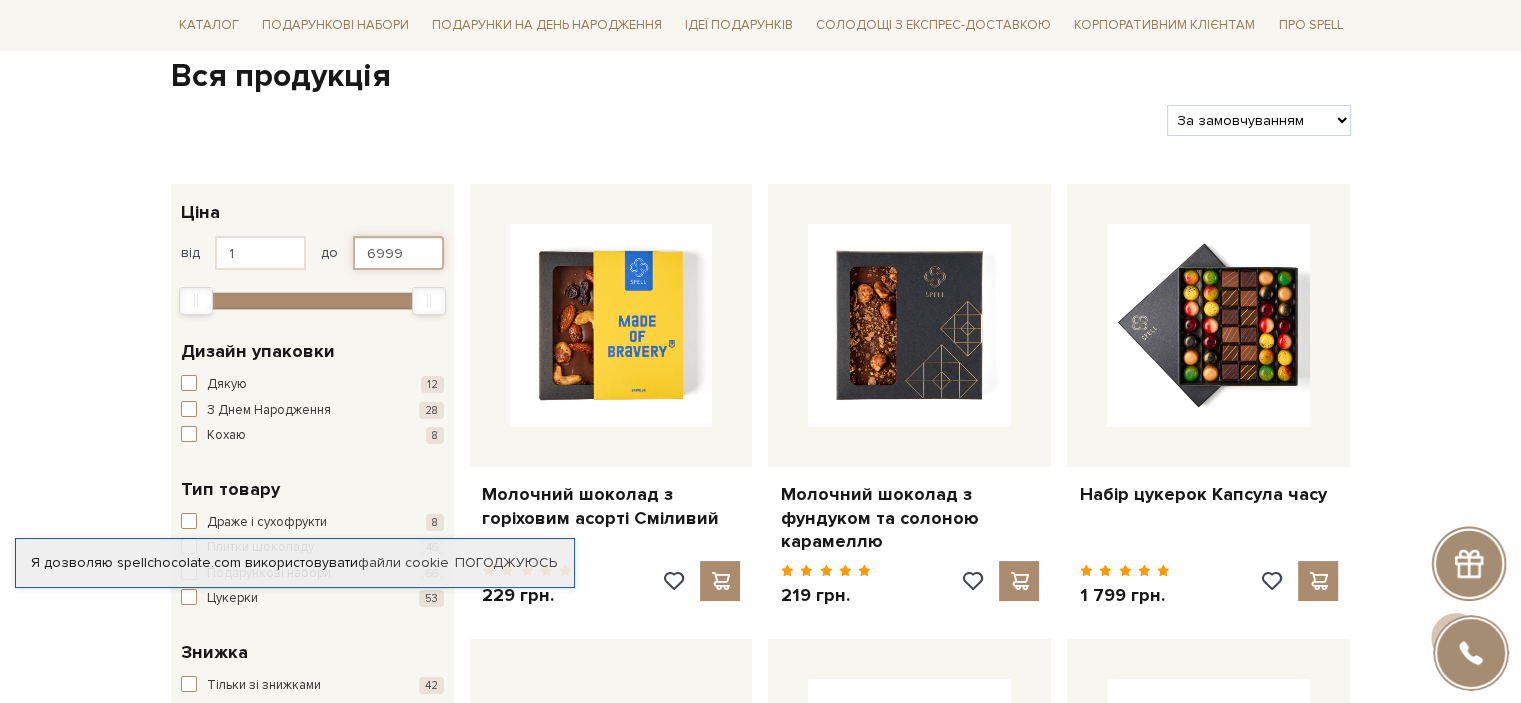 drag, startPoint x: 408, startPoint y: 247, endPoint x: 344, endPoint y: 253, distance: 64.28063 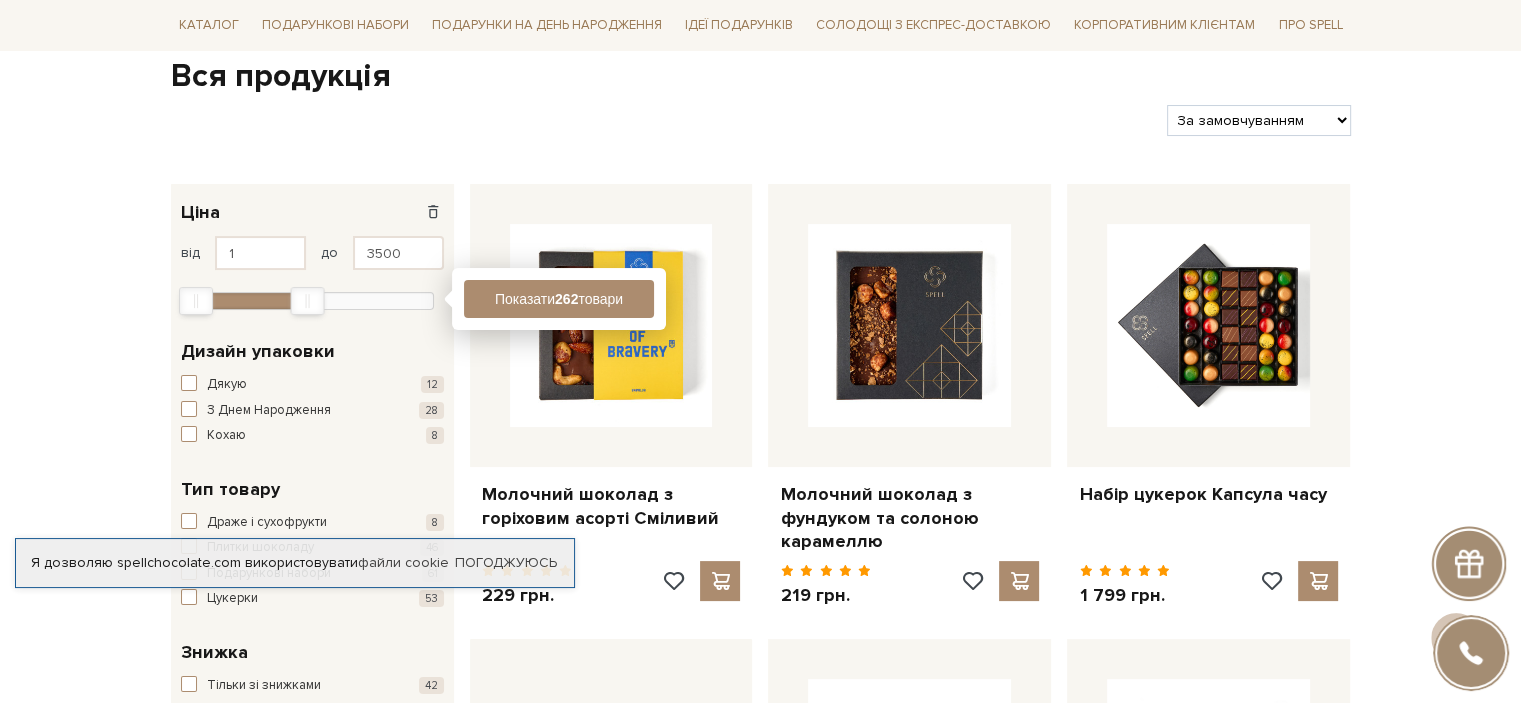 click on "Головна
Вся продукція
Вся продукція
Фільтри
За замовчуванням
За Ціною (зростання) За Ціною (зменшення) Новинки За популярністю" at bounding box center [760, 1785] 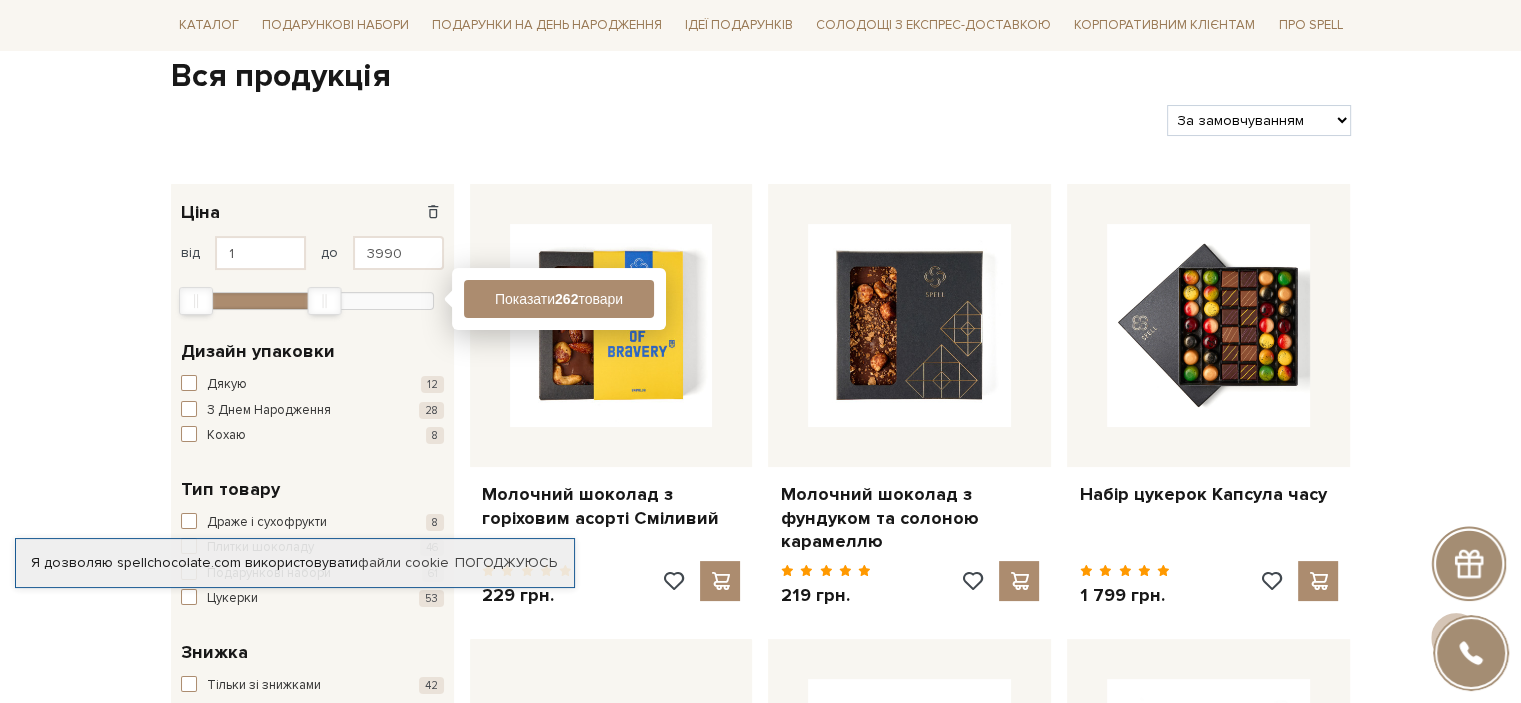 type on "3961" 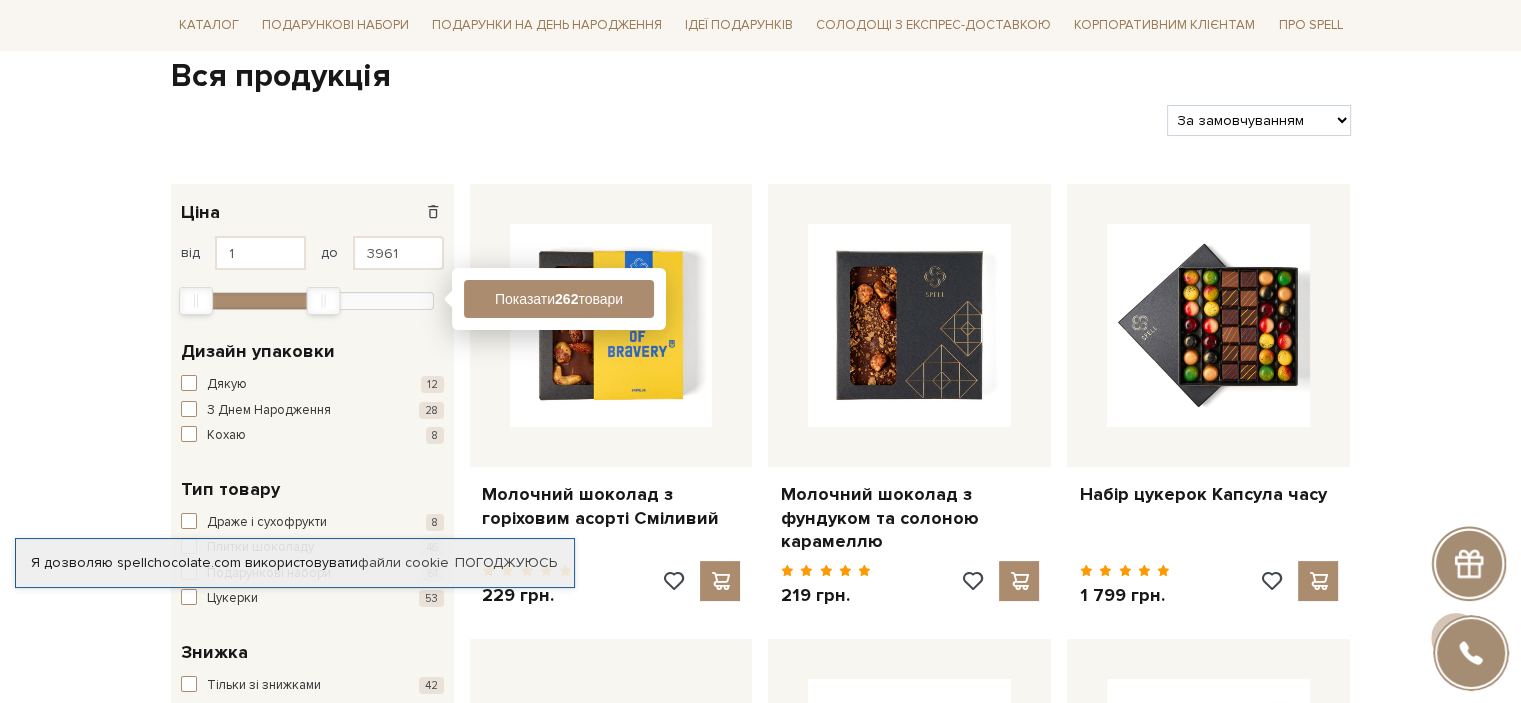 drag, startPoint x: 319, startPoint y: 303, endPoint x: 324, endPoint y: 318, distance: 15.811388 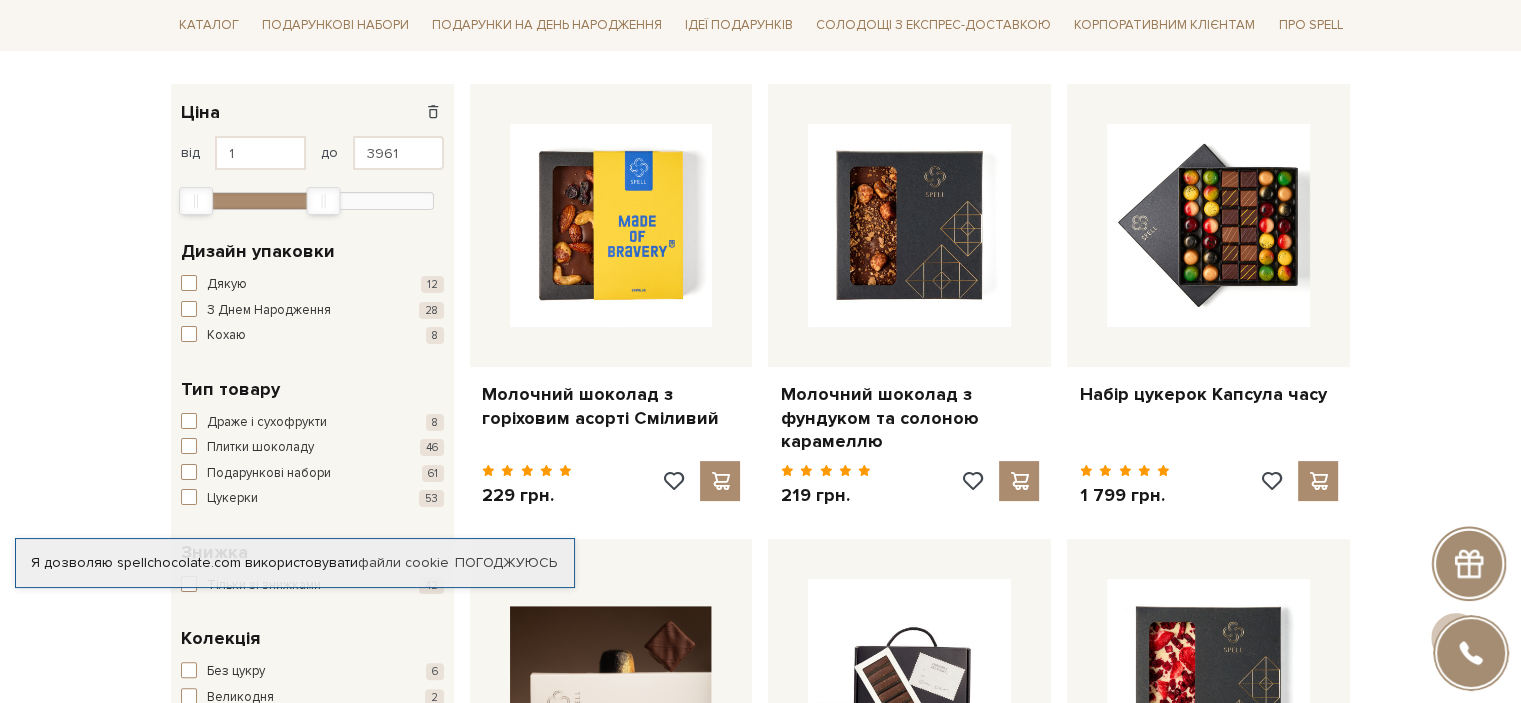 scroll, scrollTop: 200, scrollLeft: 0, axis: vertical 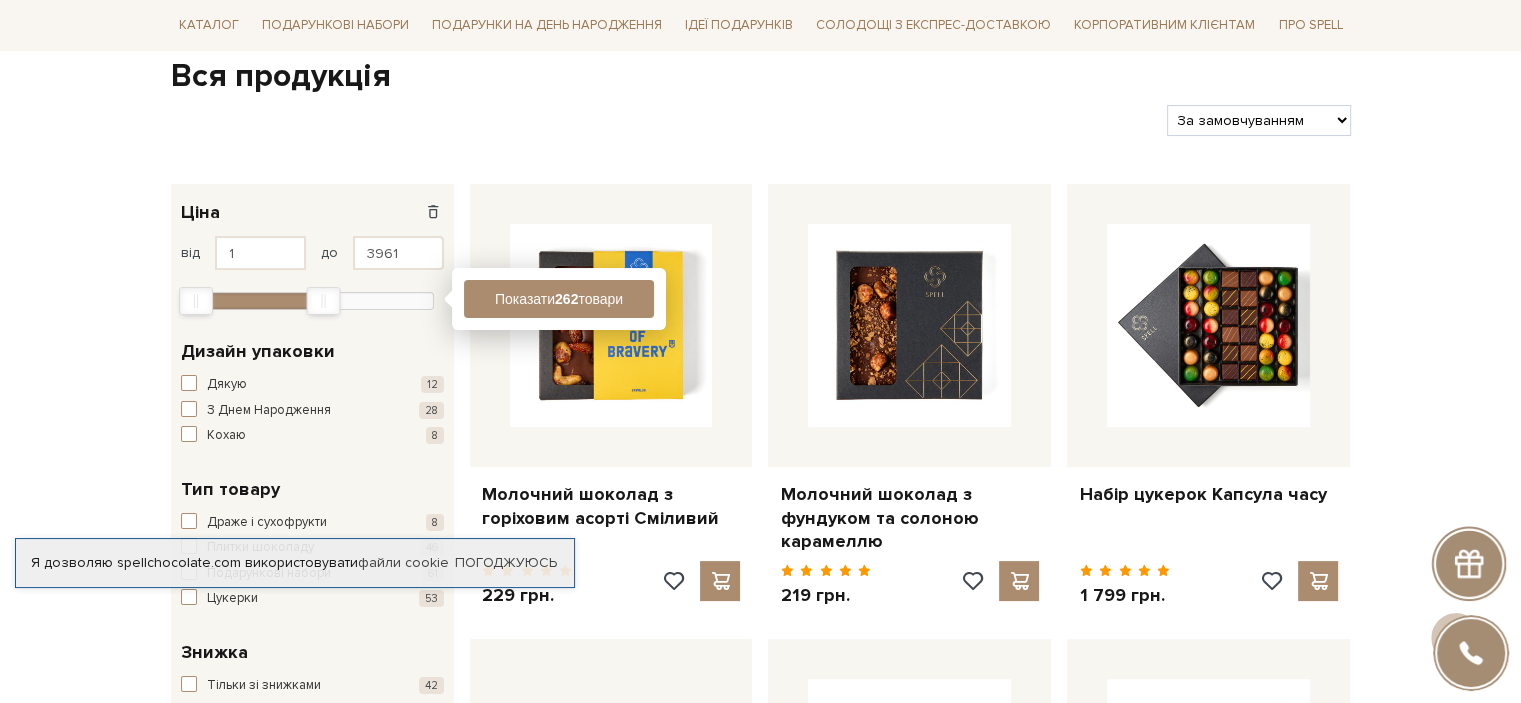 click at bounding box center [324, 301] 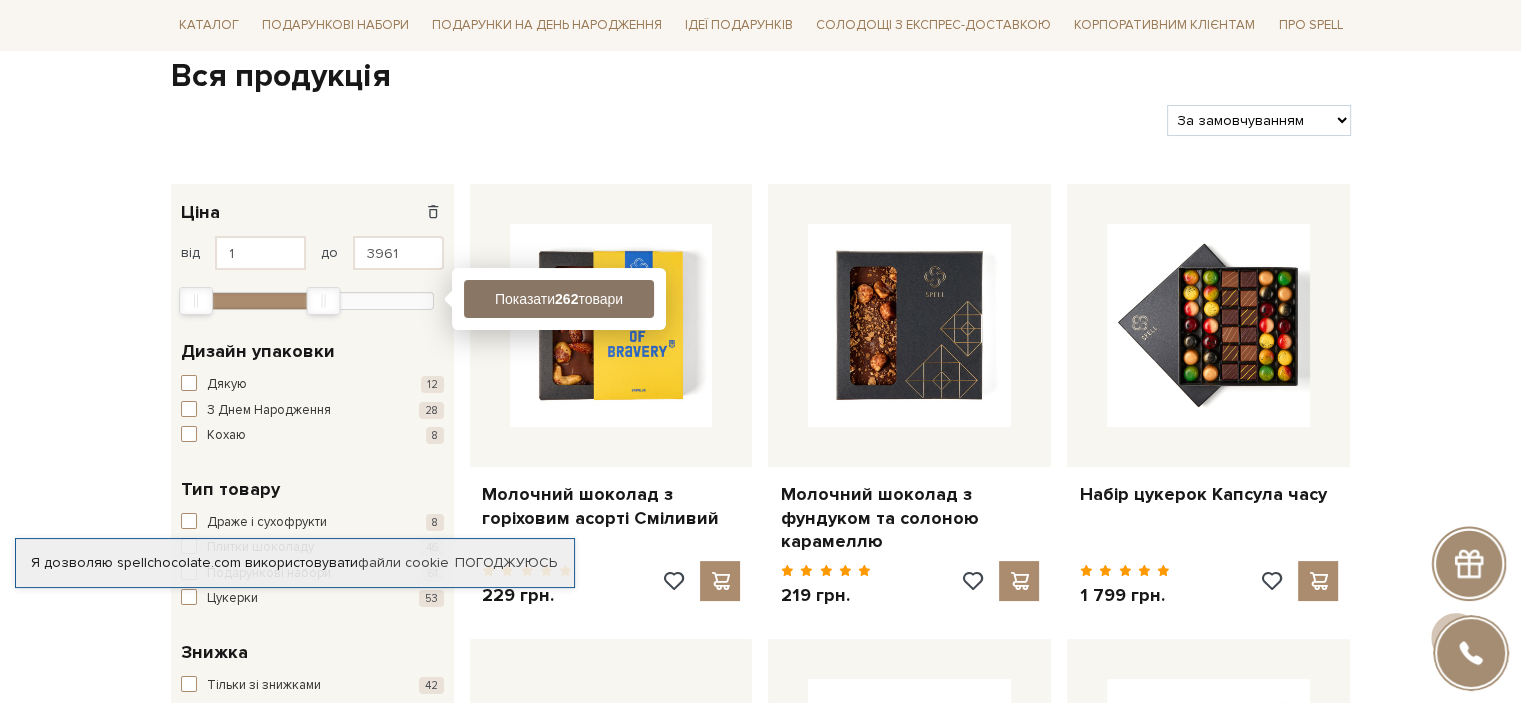 click on "Показати  262  товари" at bounding box center [559, 299] 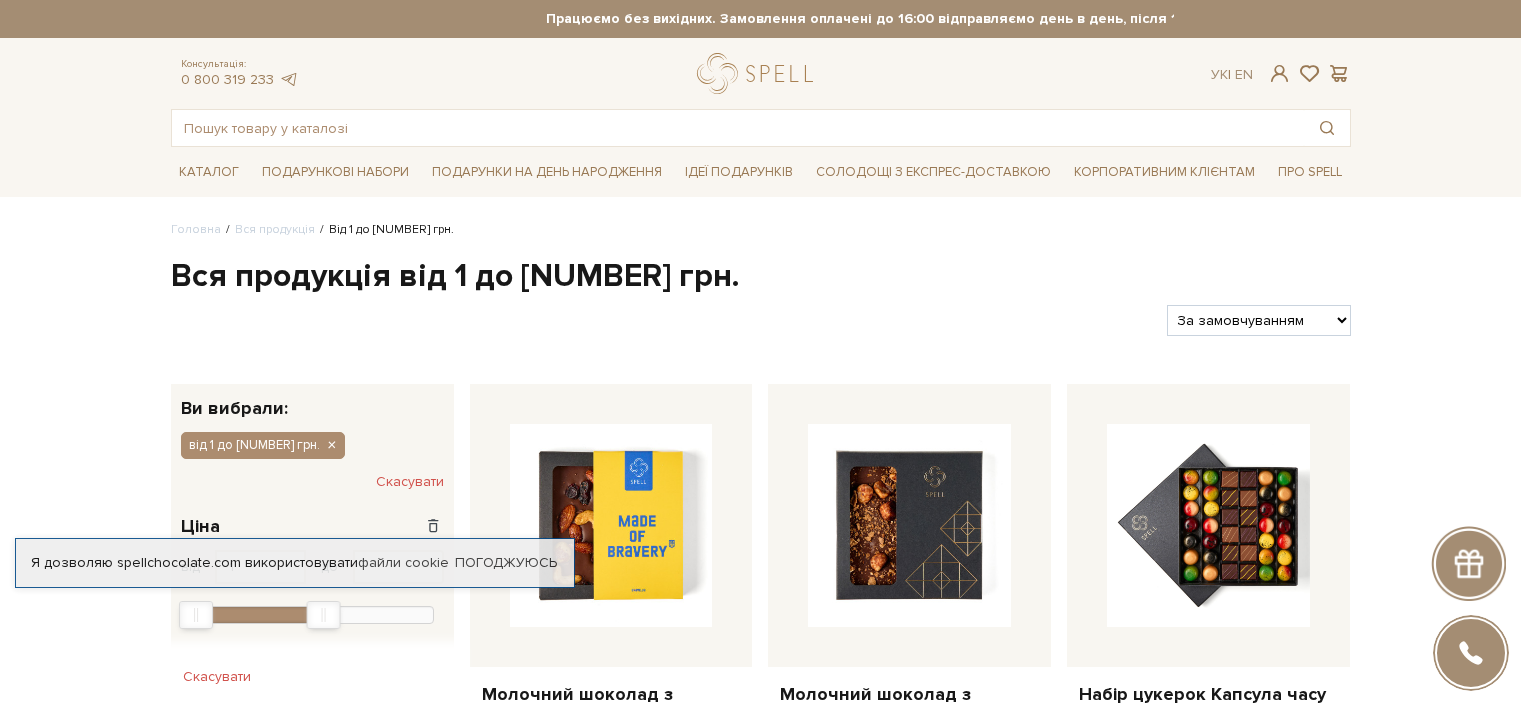 scroll, scrollTop: 0, scrollLeft: 0, axis: both 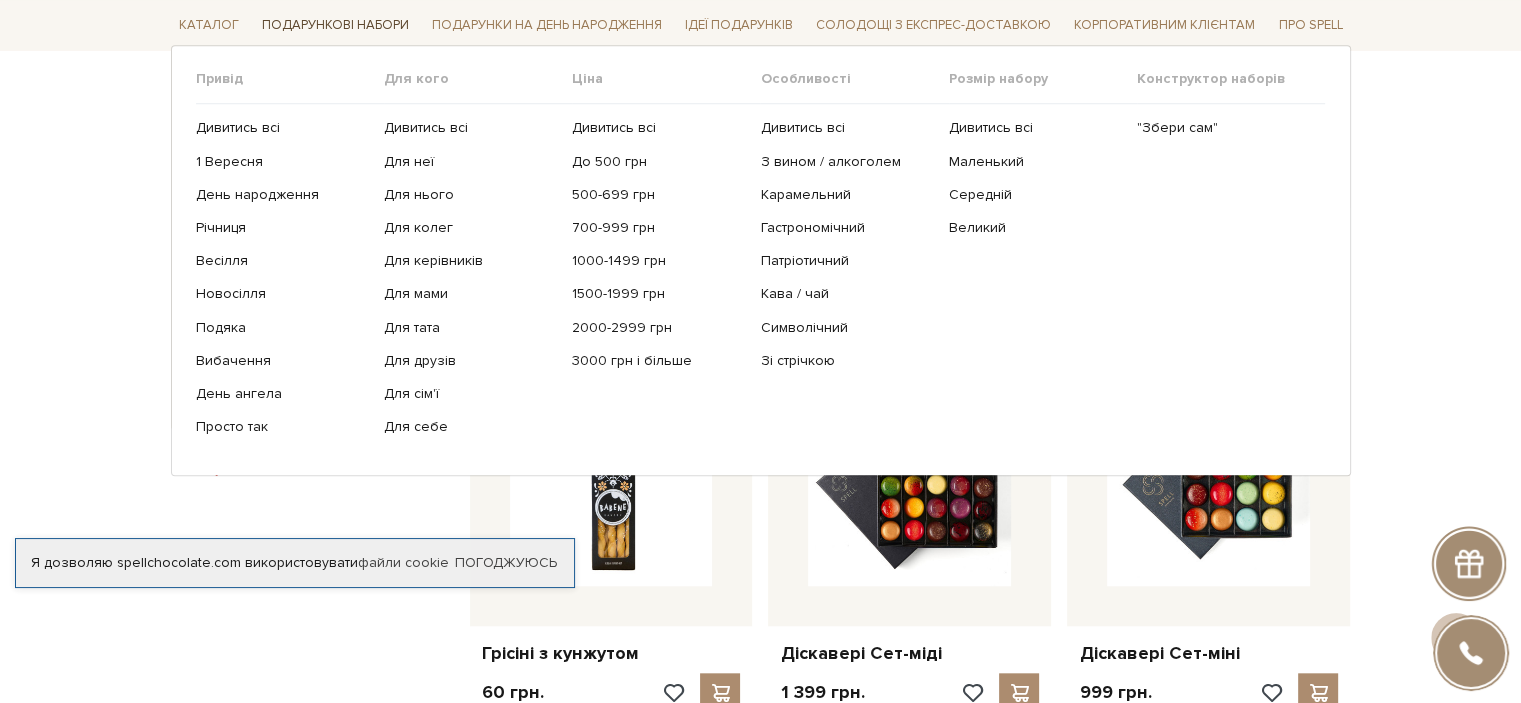 click on "Подарункові набори" at bounding box center (335, 25) 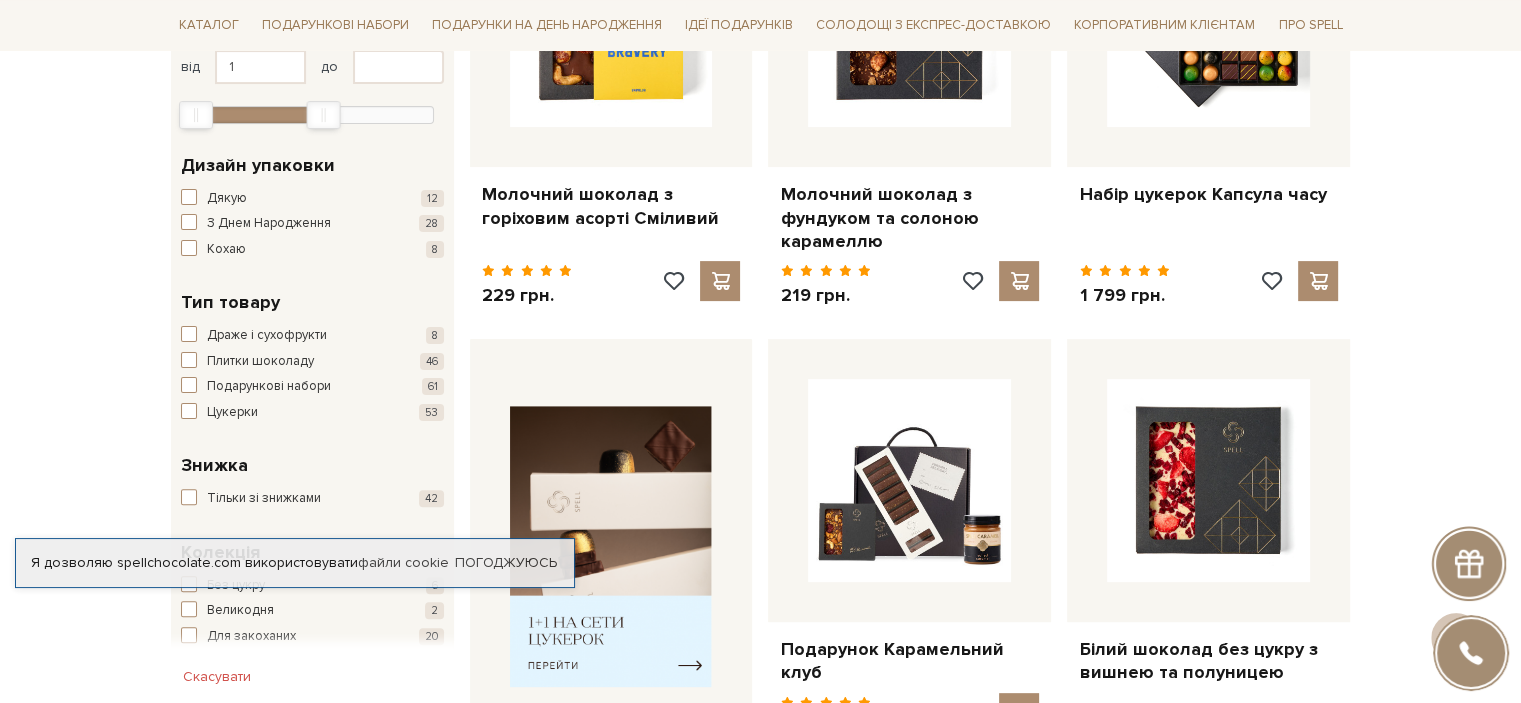 scroll, scrollTop: 600, scrollLeft: 0, axis: vertical 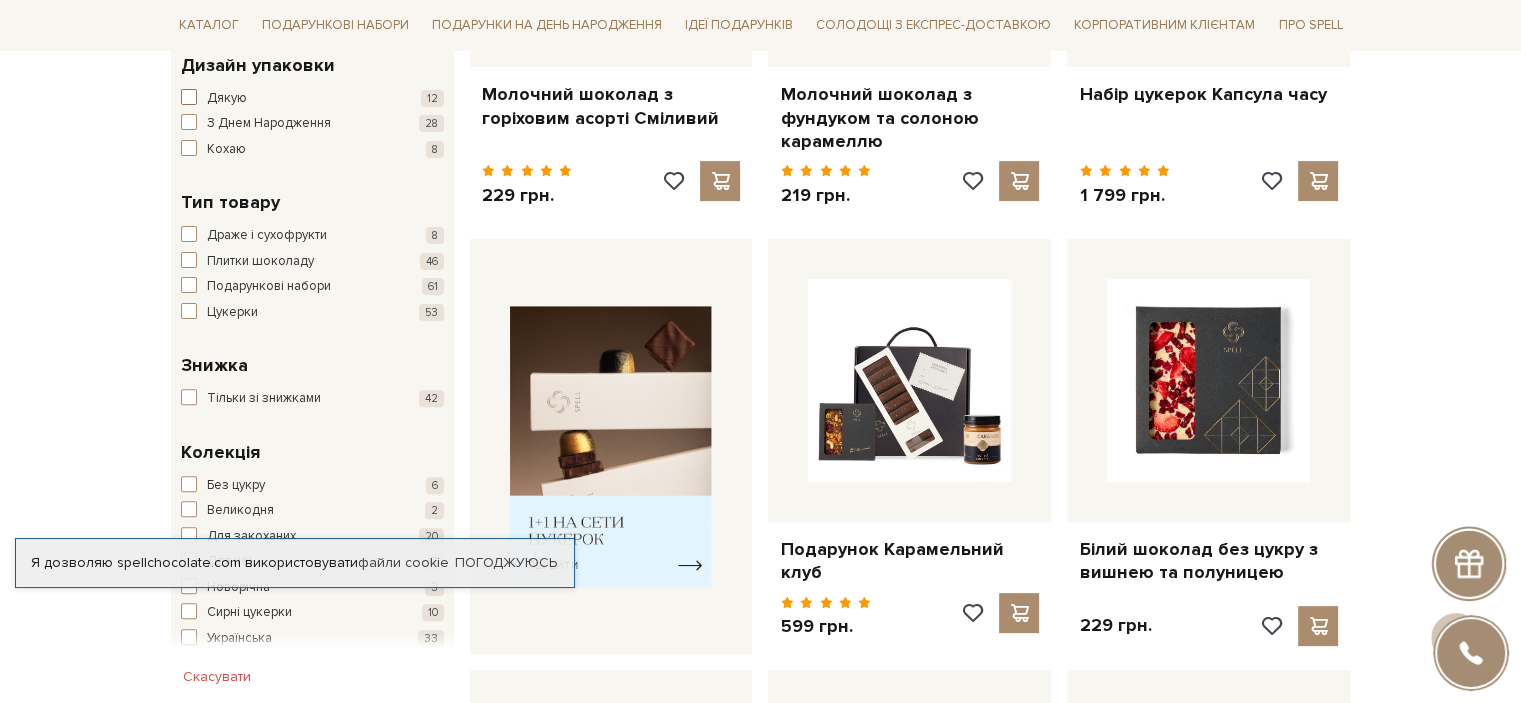 click at bounding box center (189, 97) 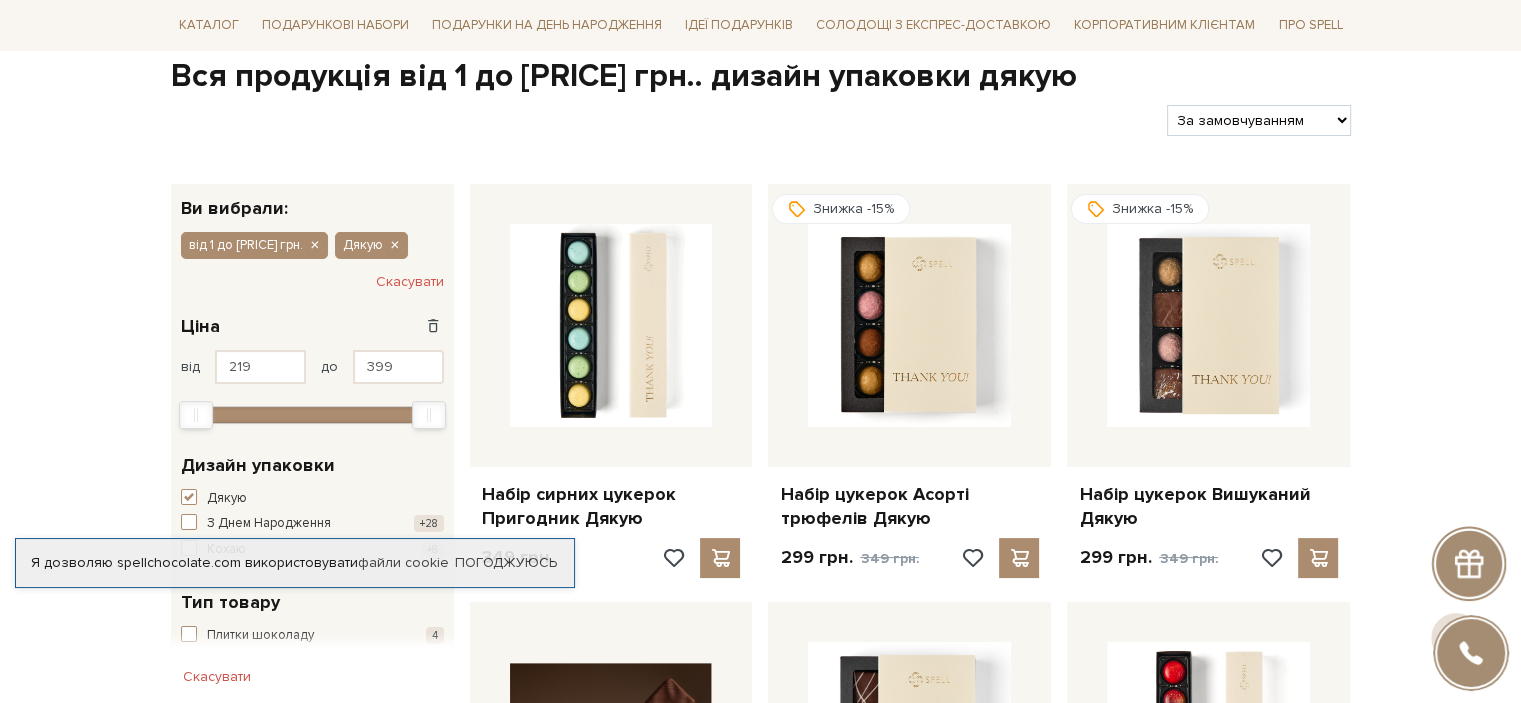 scroll, scrollTop: 200, scrollLeft: 0, axis: vertical 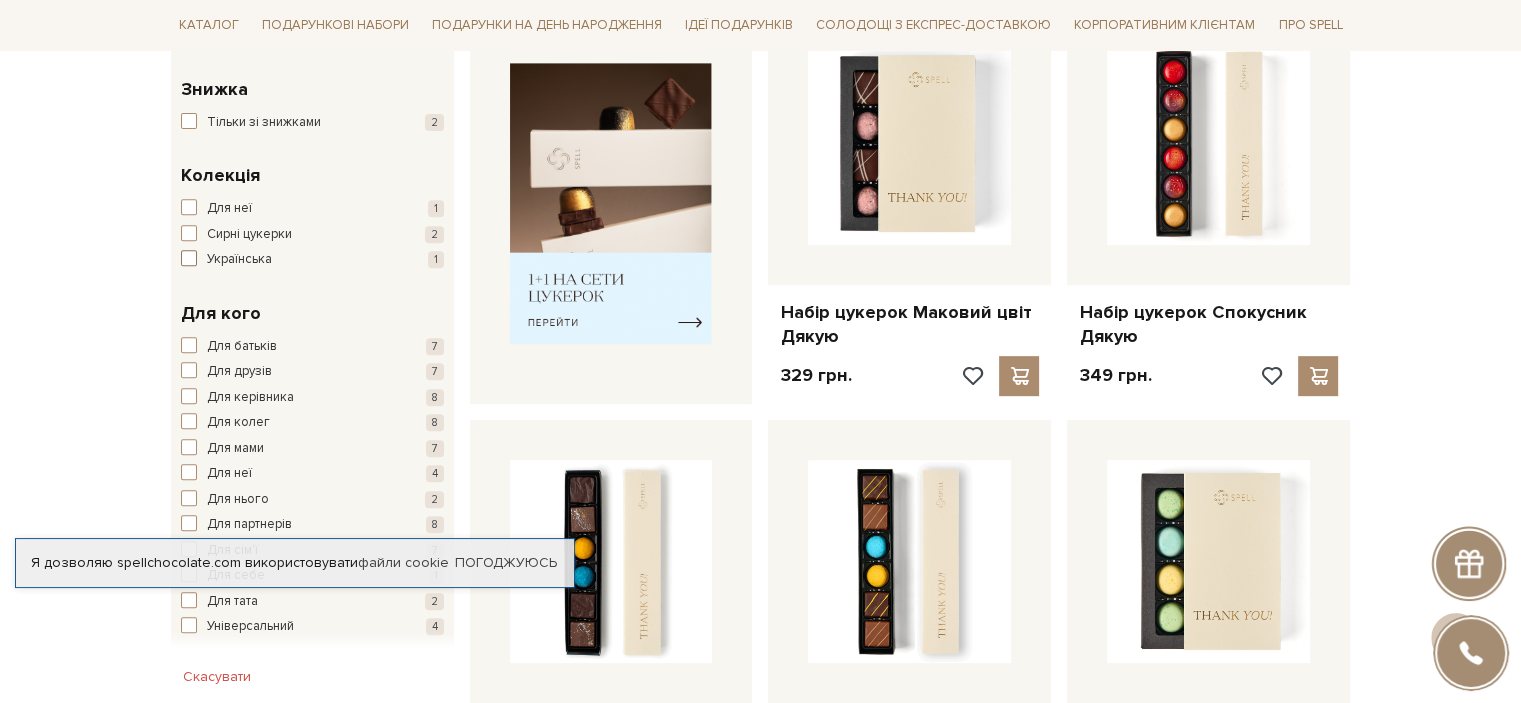 click at bounding box center (189, 258) 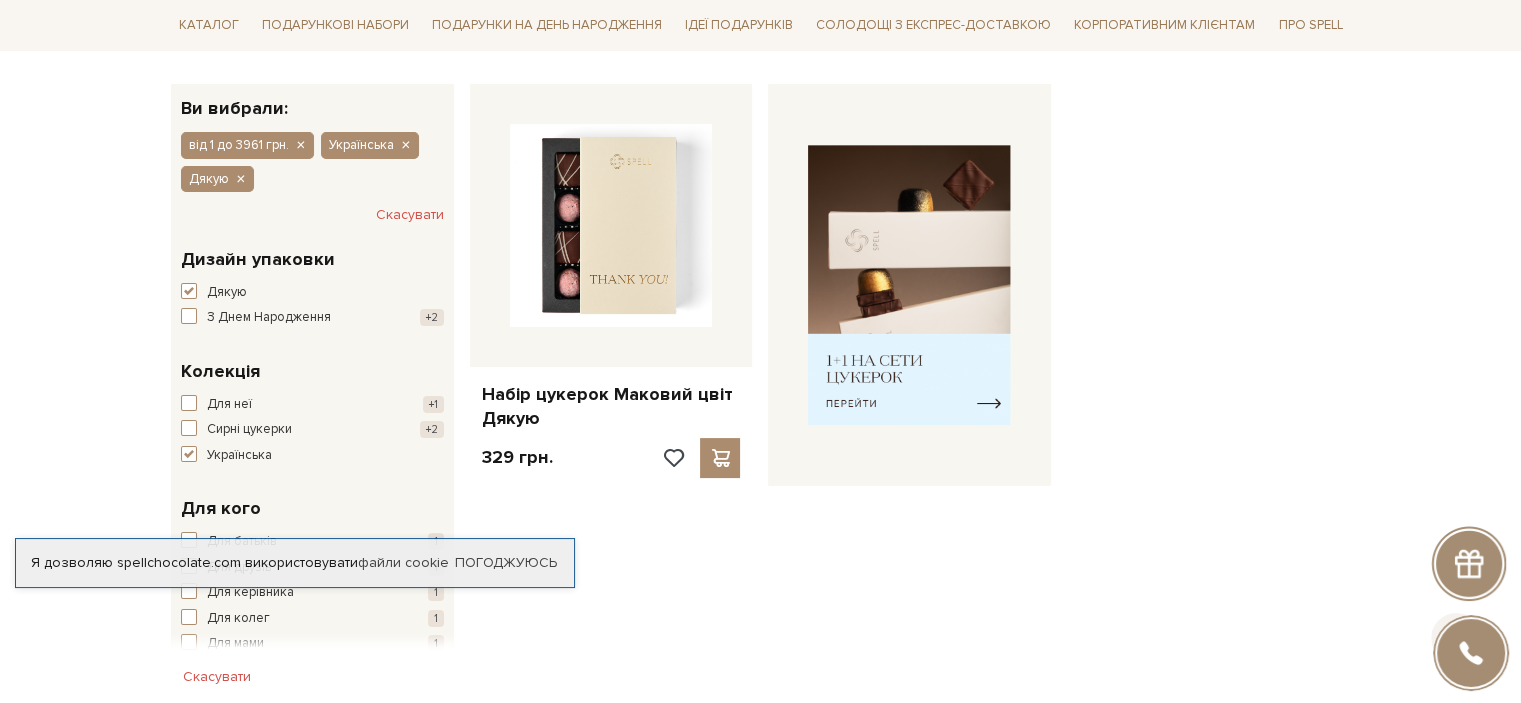 scroll, scrollTop: 0, scrollLeft: 0, axis: both 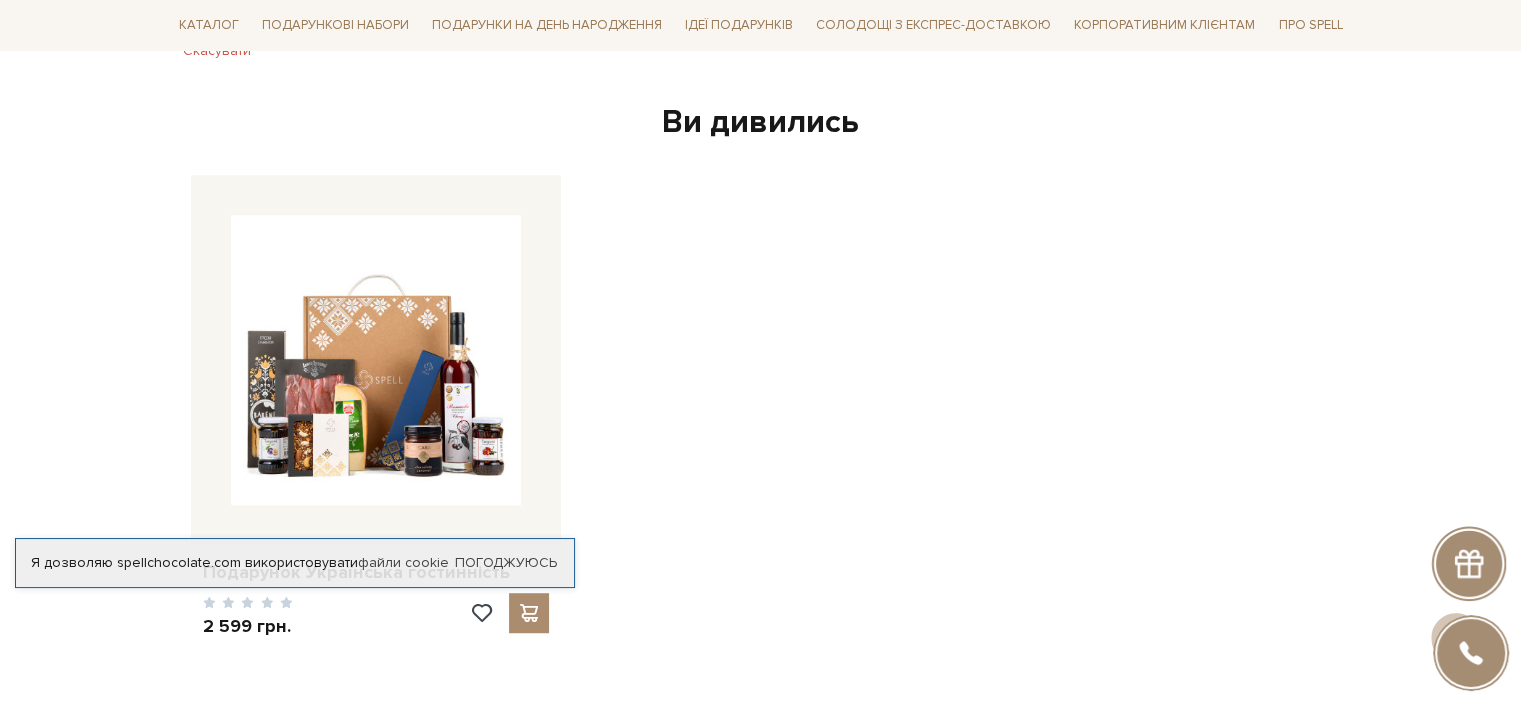 click on "Головна
Вся продукція
Від 1 до 3961 грн.. колекція українська
Вся продукція від 1 до 3961 грн.. колекція українська
Фільтри
За замовчуванням За Ціною (зростання) За Ціною (зменшення) Новинки" at bounding box center (760, -120) 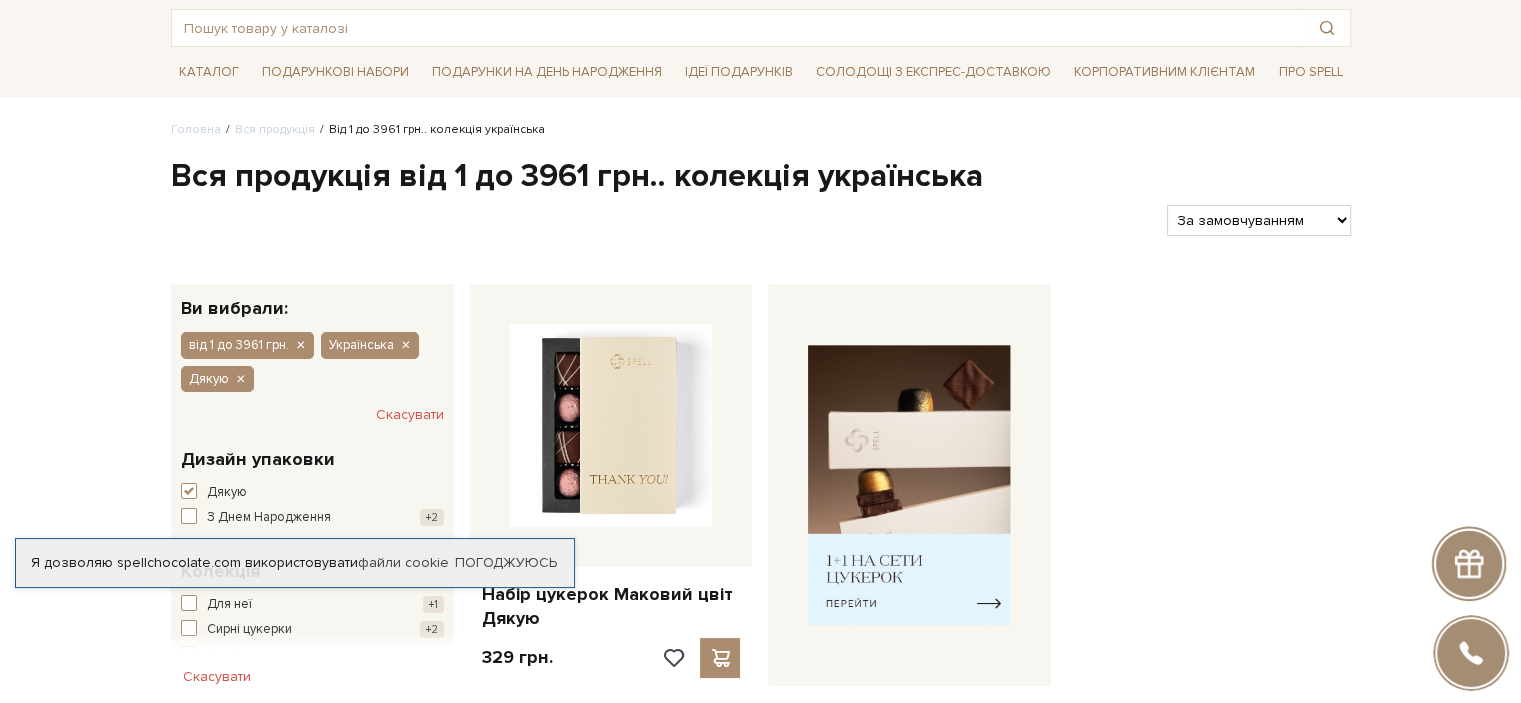 scroll, scrollTop: 0, scrollLeft: 0, axis: both 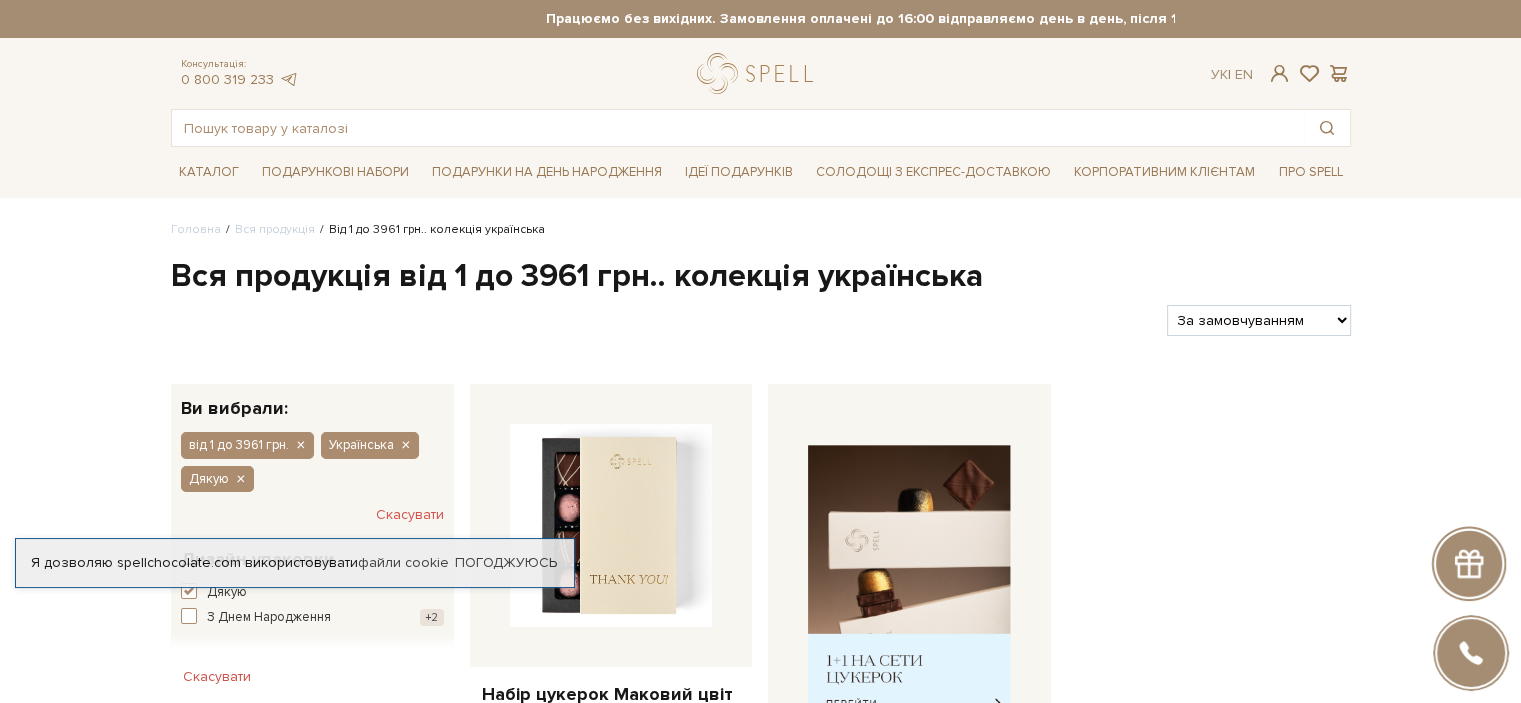 click on "Головна
Вся продукція
Від 1 до 3961 грн.. колекція українська
Вся продукція від 1 до 3961 грн.. колекція українська
Фільтри
За замовчуванням За Ціною (зростання) За Ціною (зменшення) Новинки" at bounding box center [761, 1080] 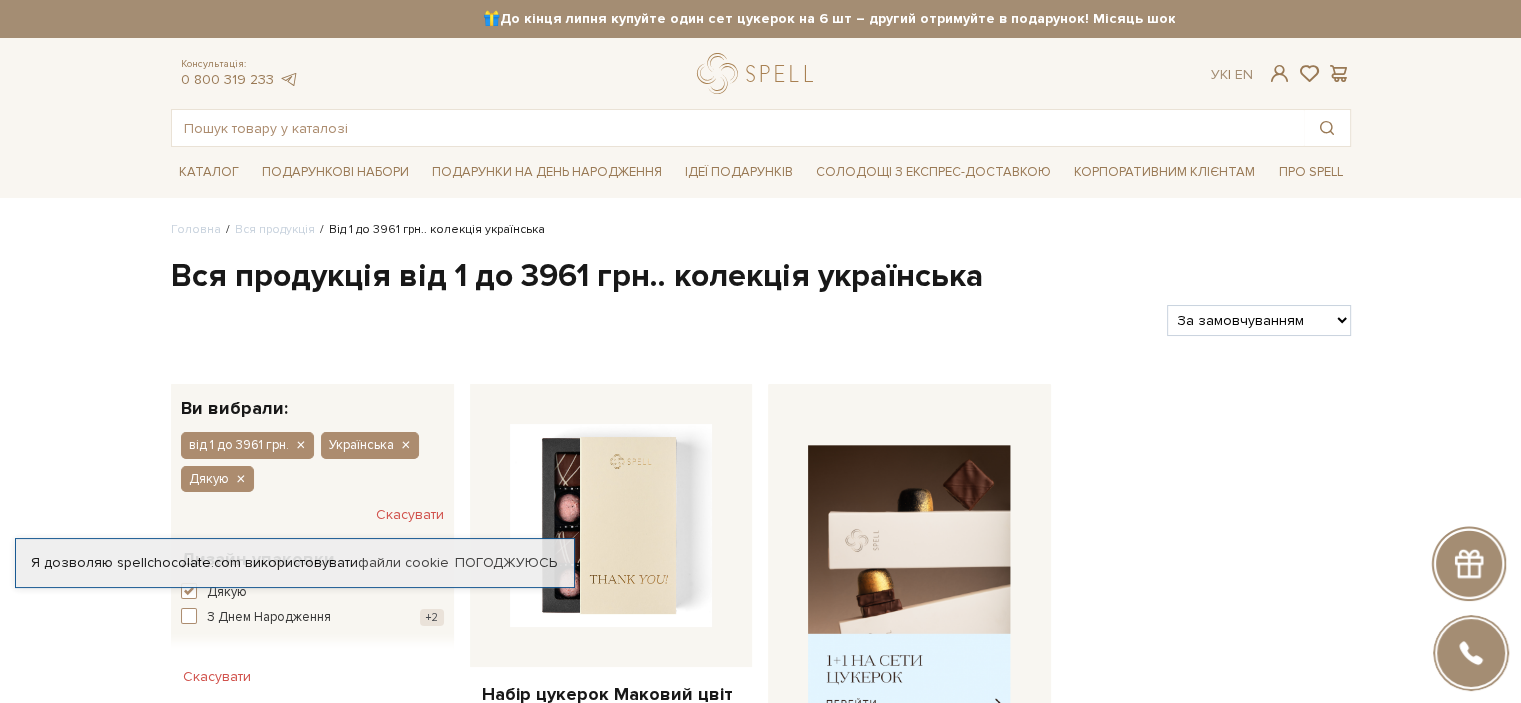click on "Головна
Вся продукція
Від 1 до 3961 грн.. колекція українська
Вся продукція від 1 до 3961 грн.. колекція українська
Фільтри
За замовчуванням За Ціною (зростання) За Ціною (зменшення) Новинки" at bounding box center (760, 1080) 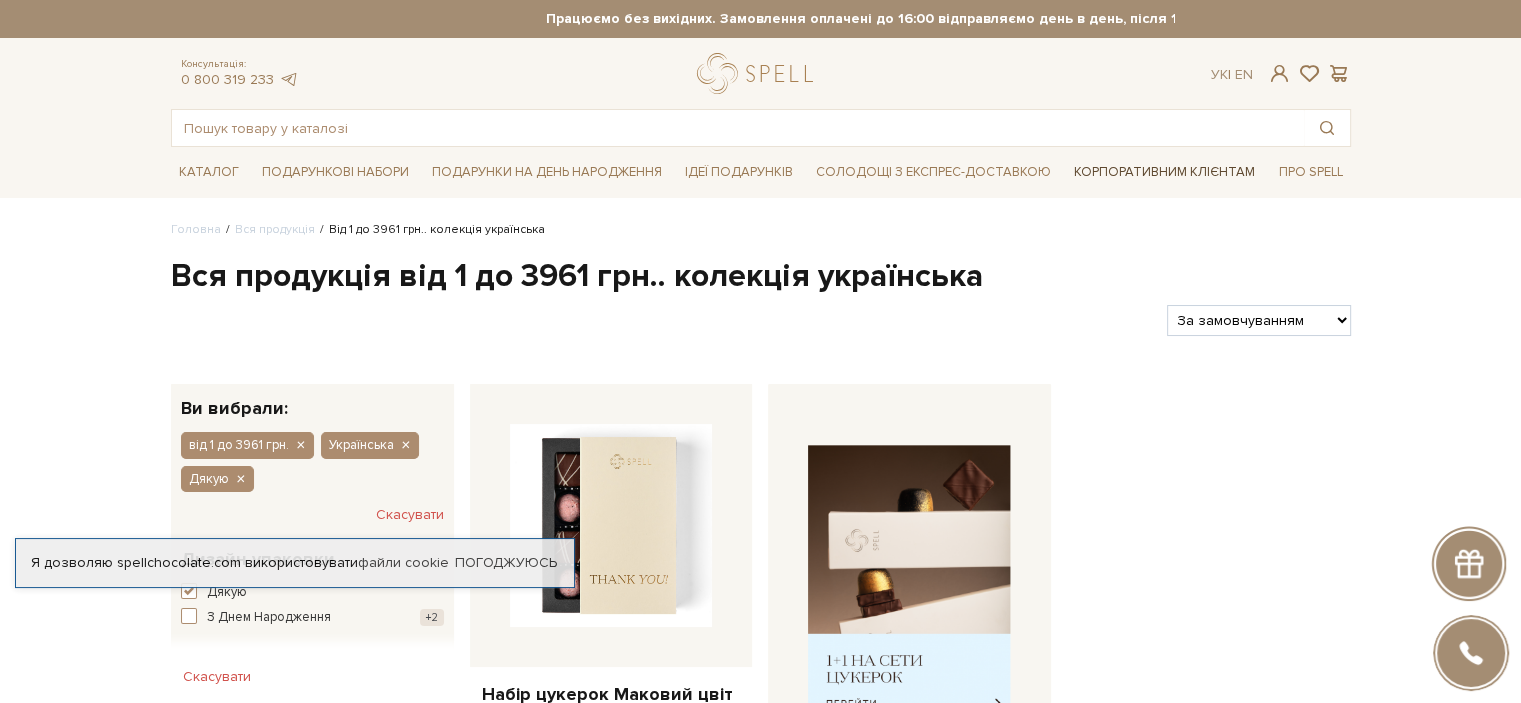 click on "Корпоративним клієнтам" at bounding box center [1164, 172] 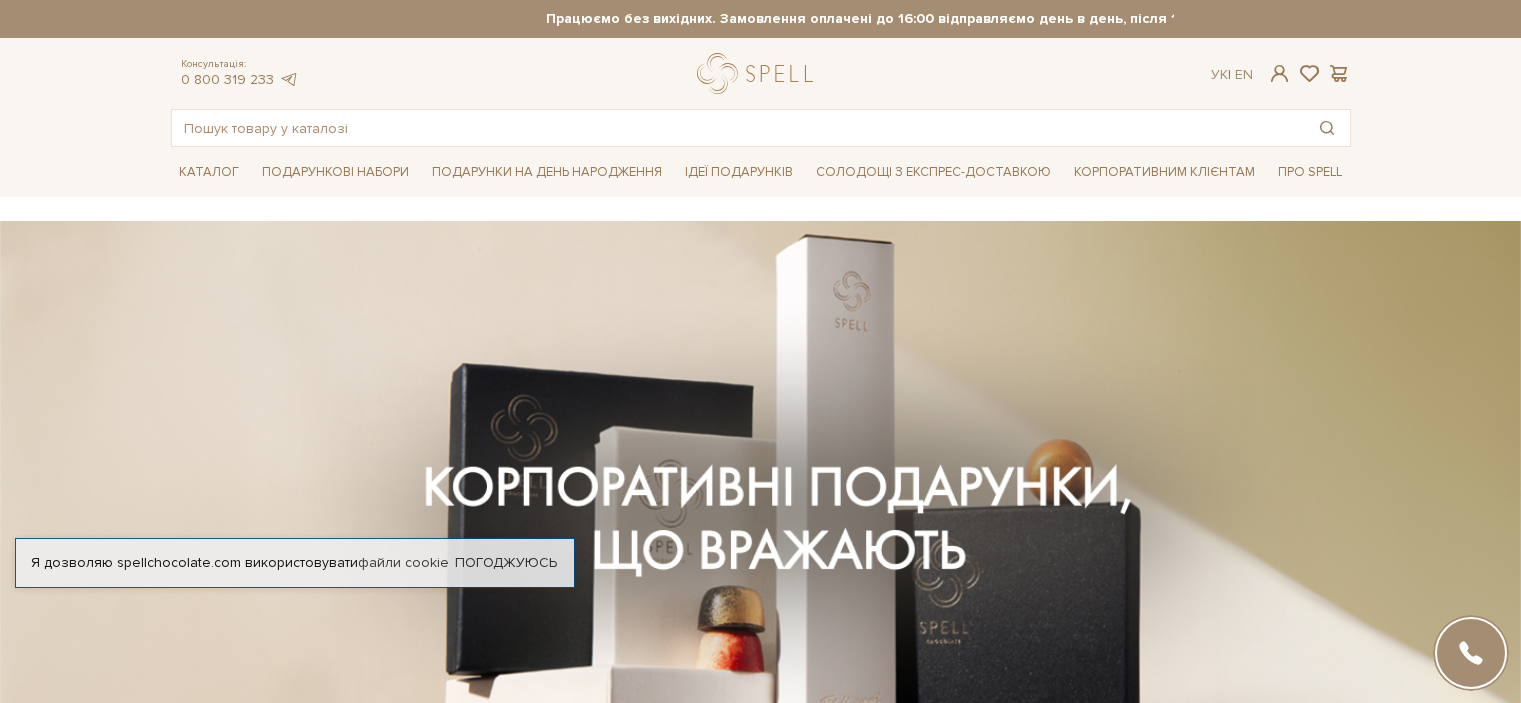 scroll, scrollTop: 0, scrollLeft: 0, axis: both 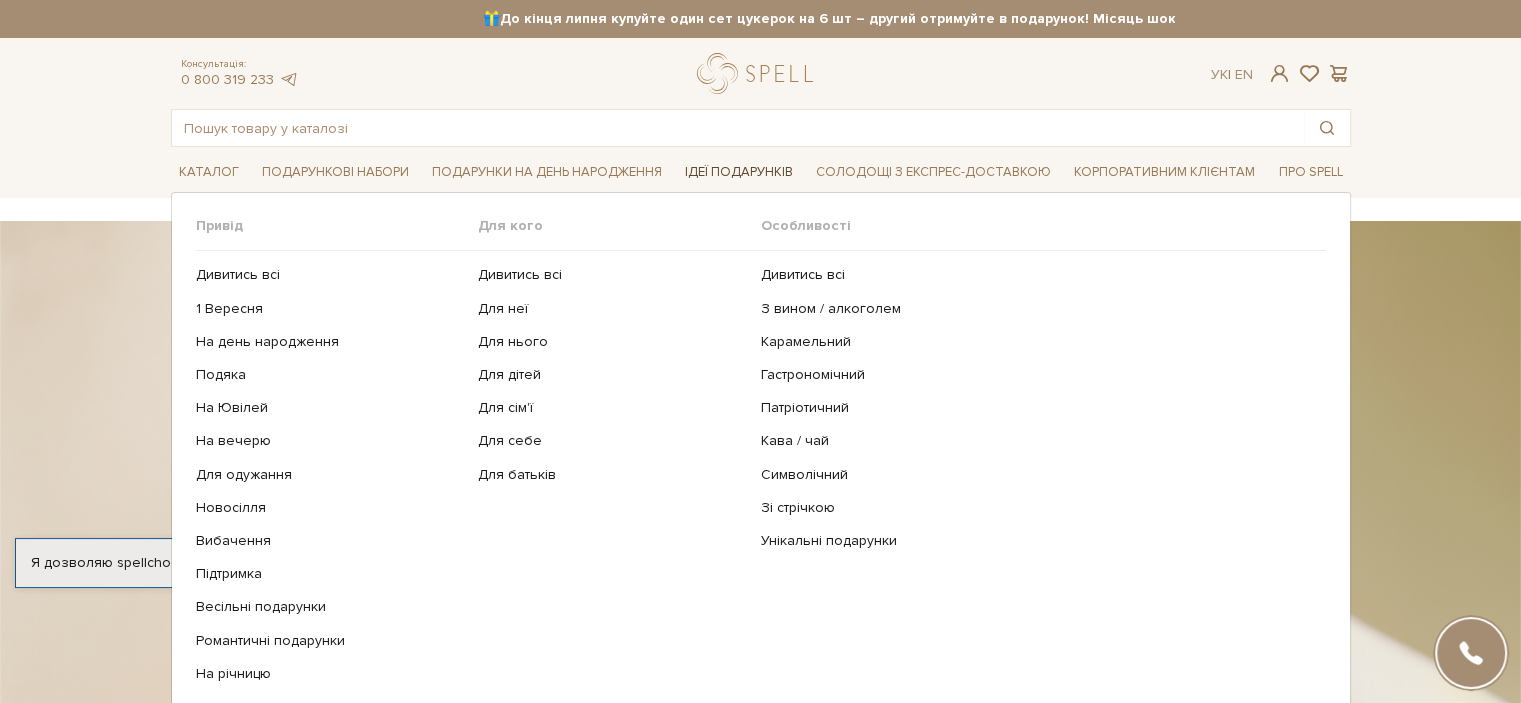 click on "Ідеї подарунків" at bounding box center (739, 172) 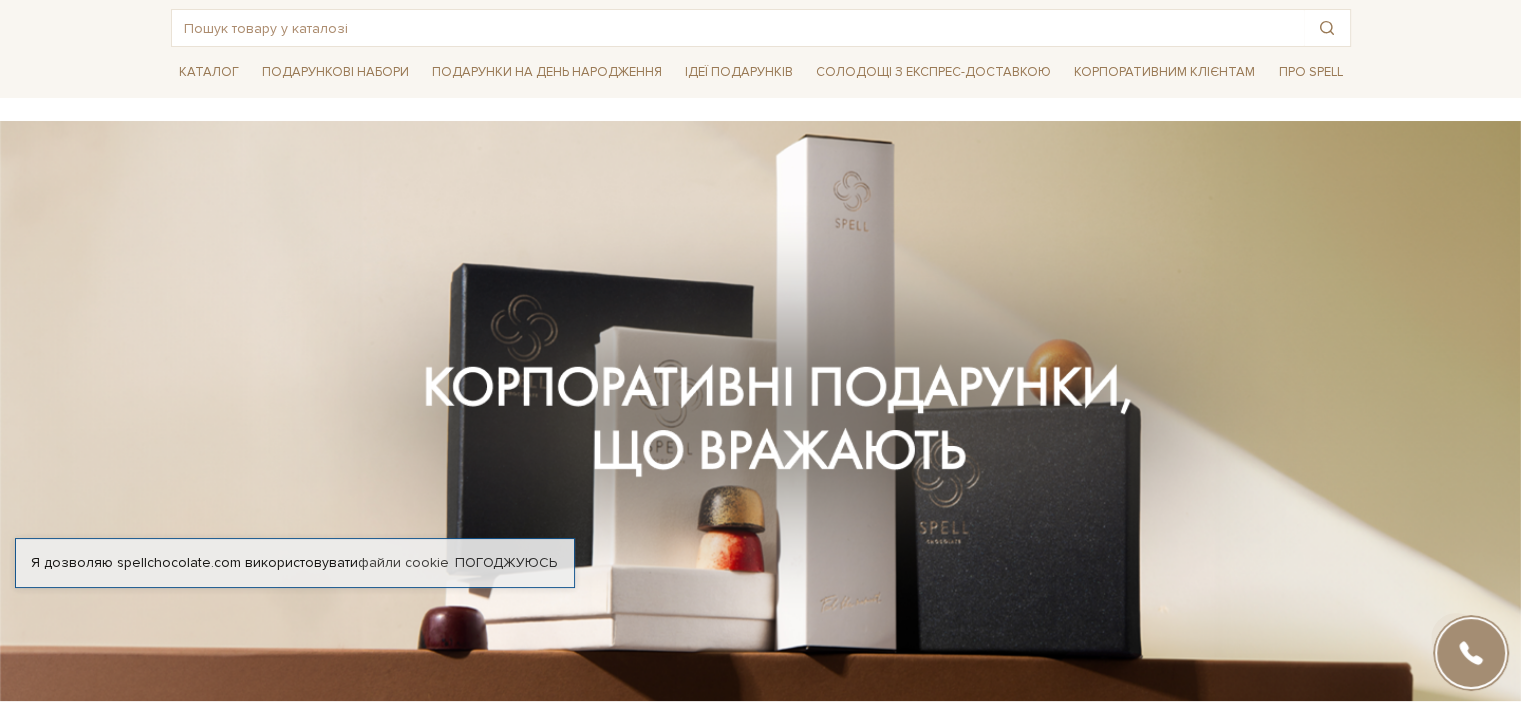 scroll, scrollTop: 0, scrollLeft: 0, axis: both 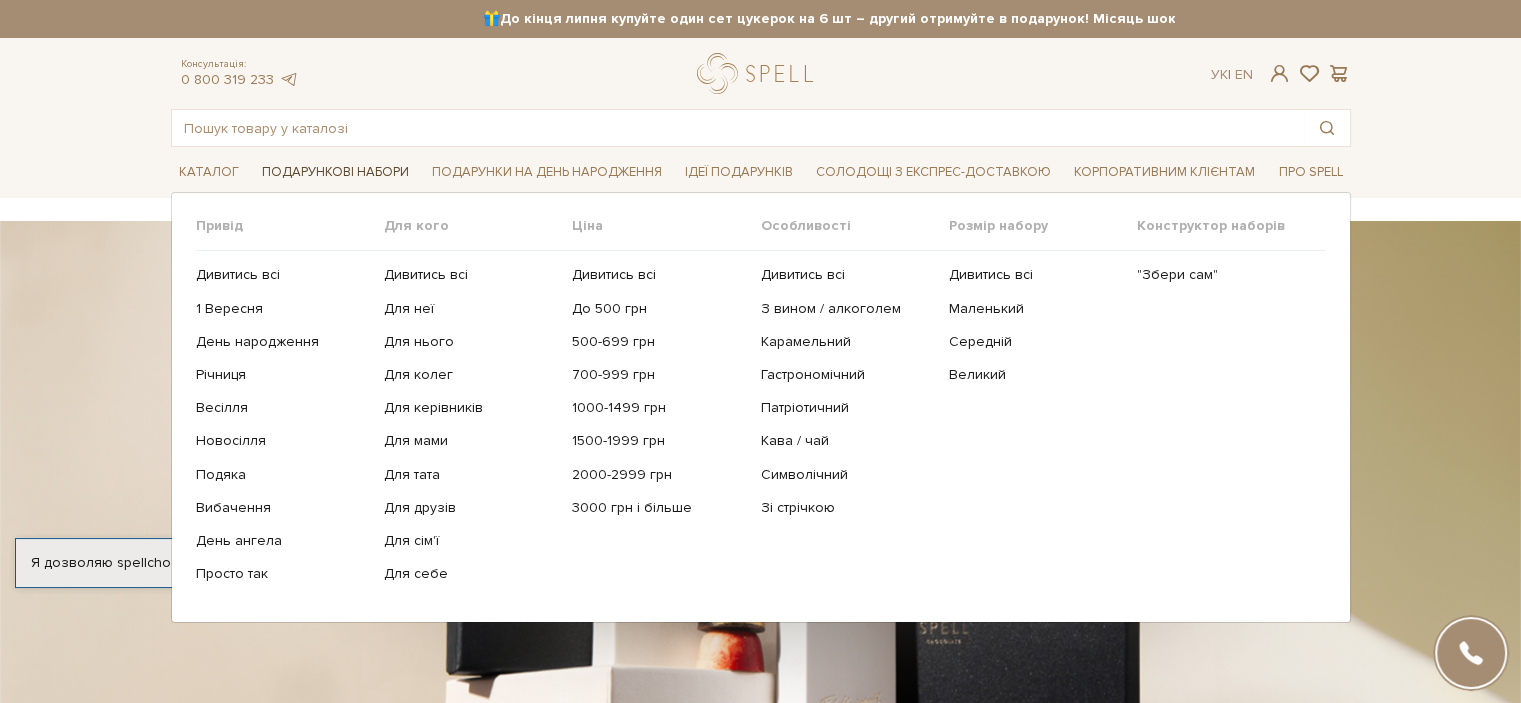 click on "Подарункові набори" at bounding box center [335, 172] 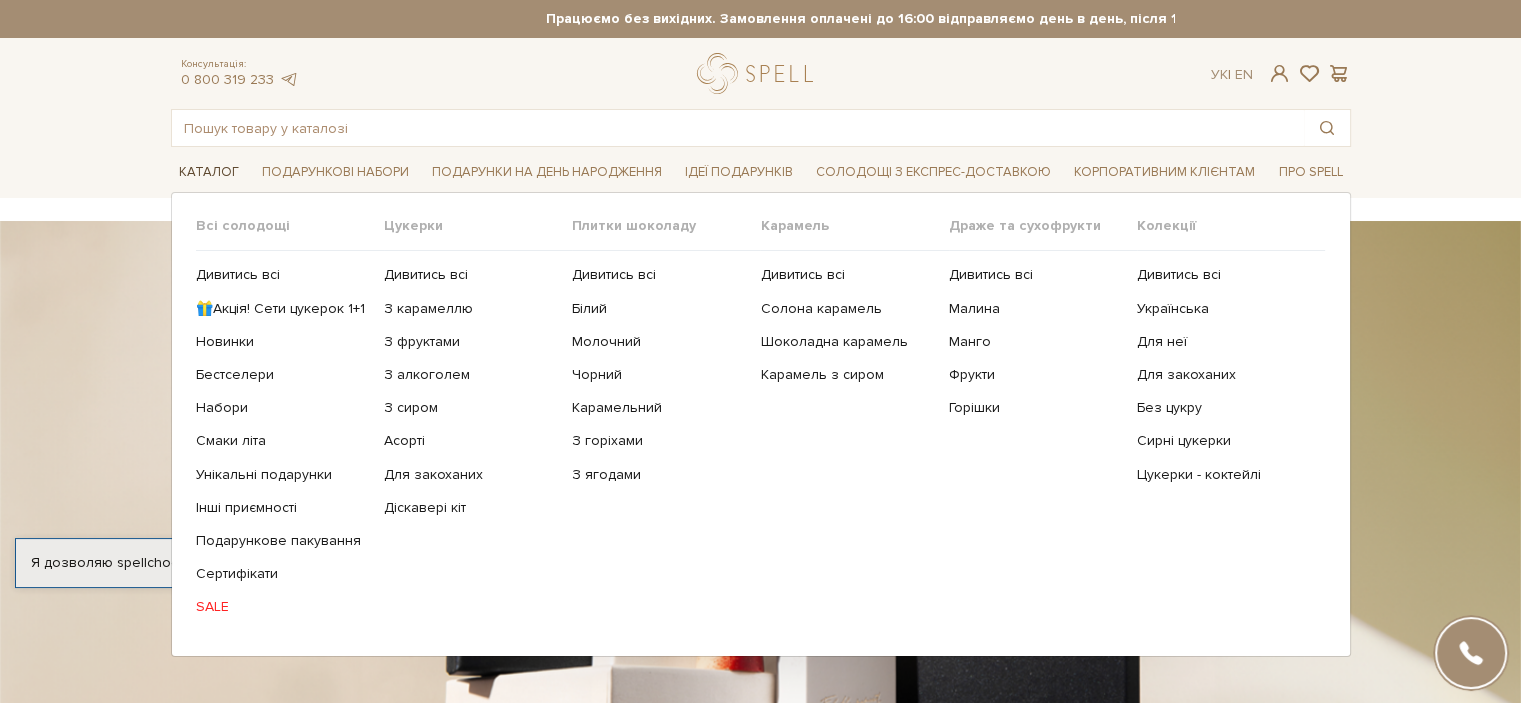 click on "Каталог" at bounding box center (209, 172) 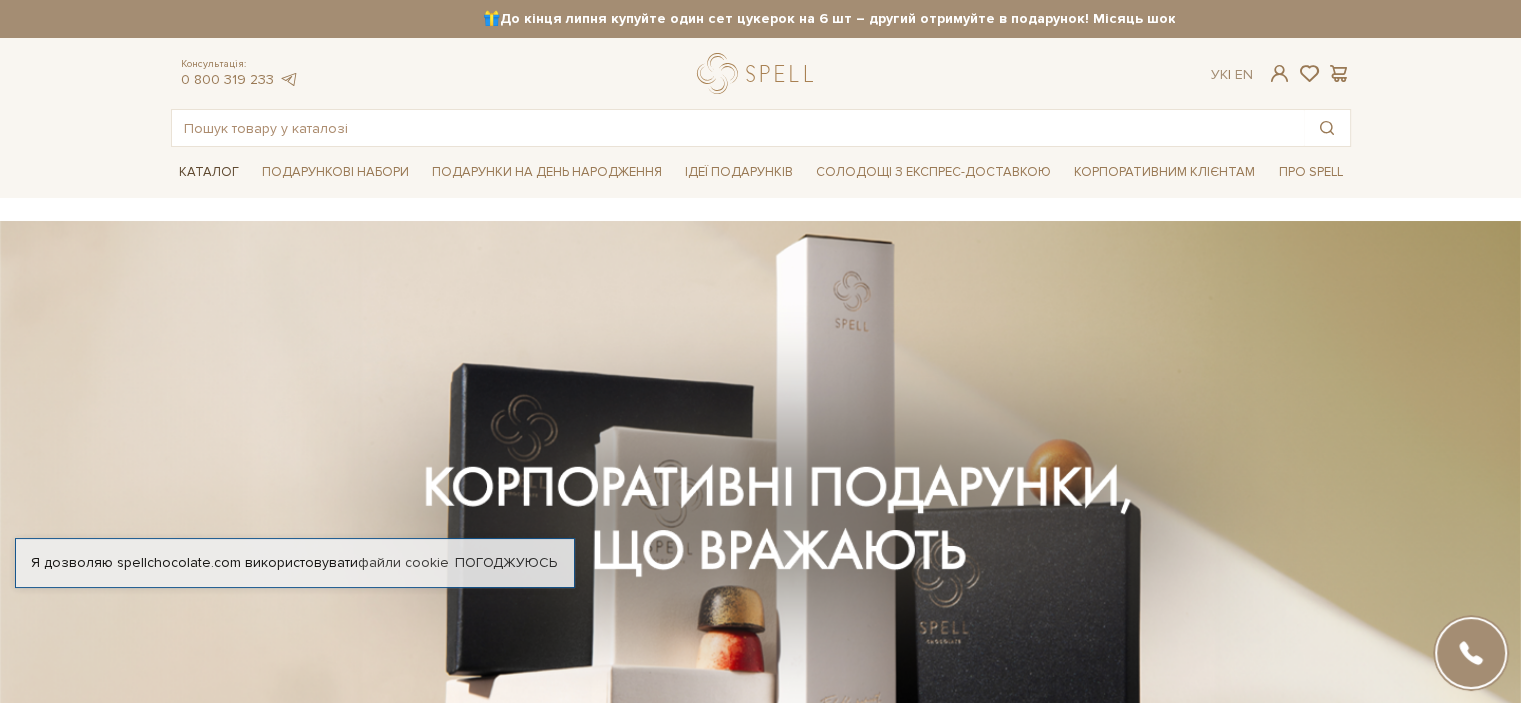 click on "Каталог" at bounding box center [209, 172] 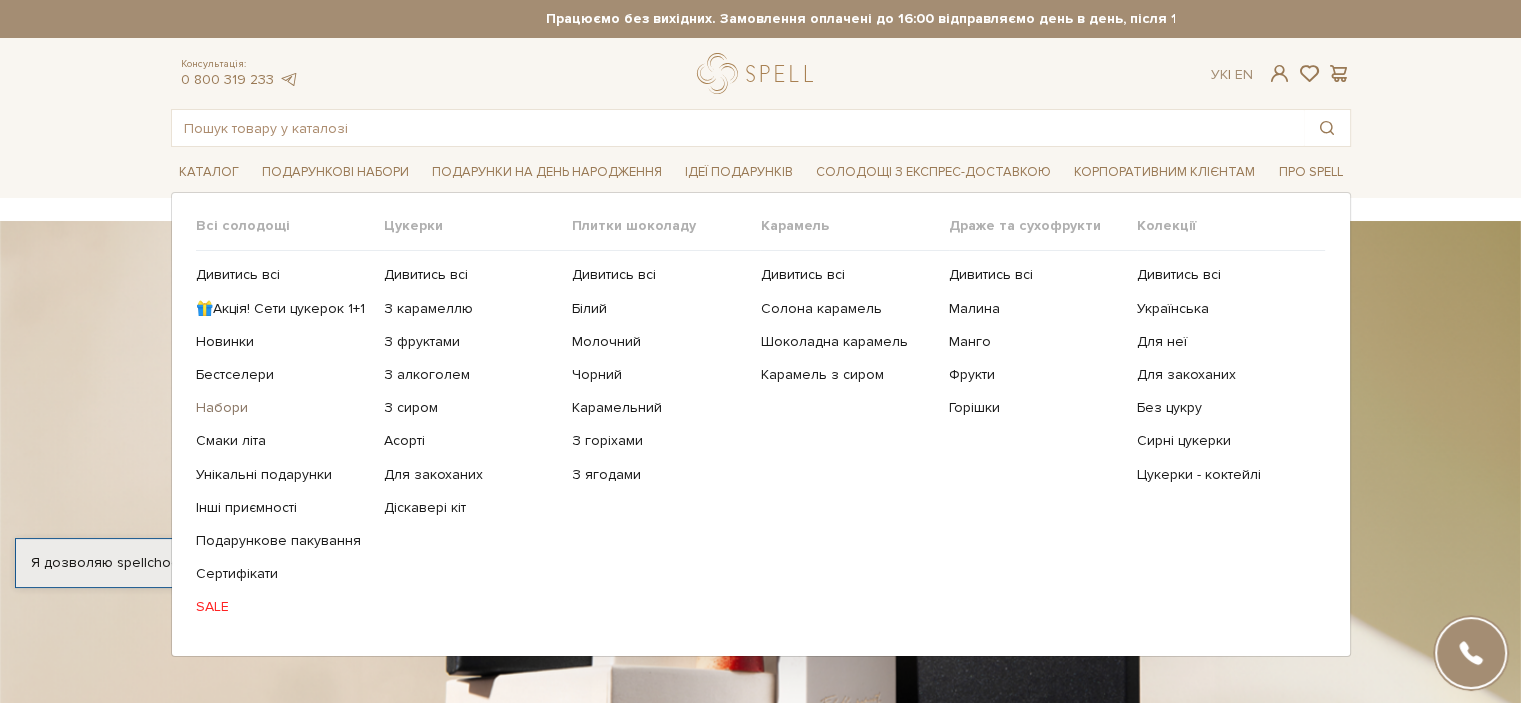 click on "Набори" at bounding box center (282, 408) 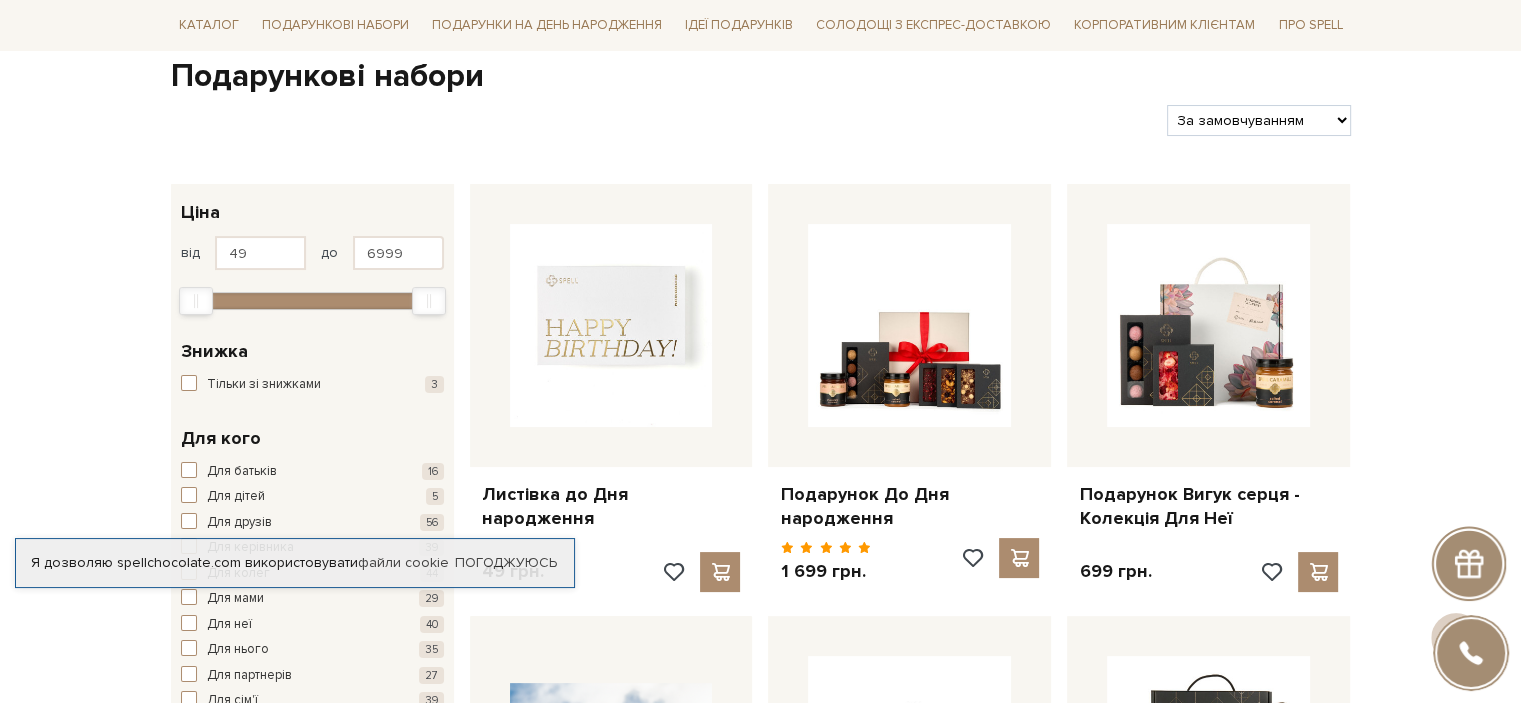 scroll, scrollTop: 300, scrollLeft: 0, axis: vertical 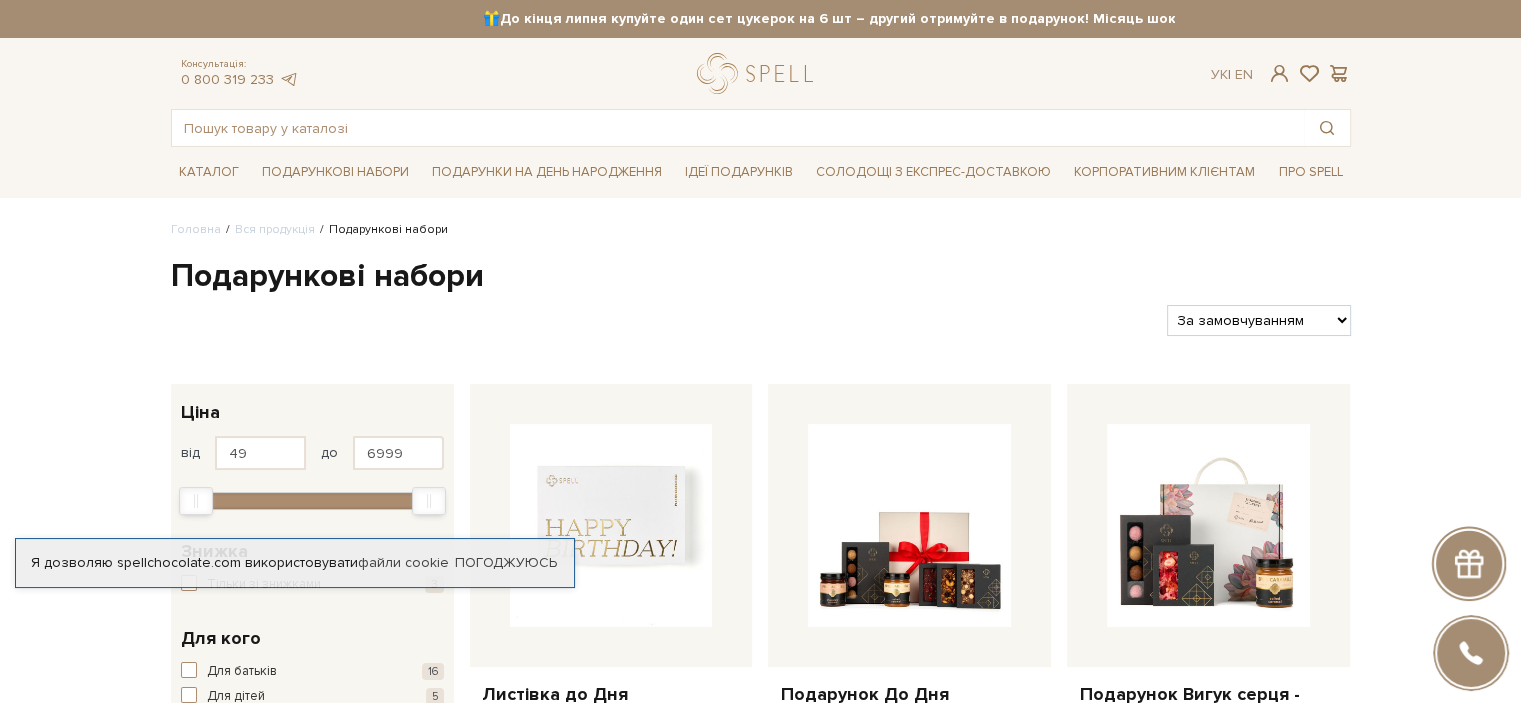 click on "Каталог
Всі солодощі
Дивитись всі 🎁Акція! Сети цукерок 1+1 Новинки SALE" at bounding box center [760, 172] 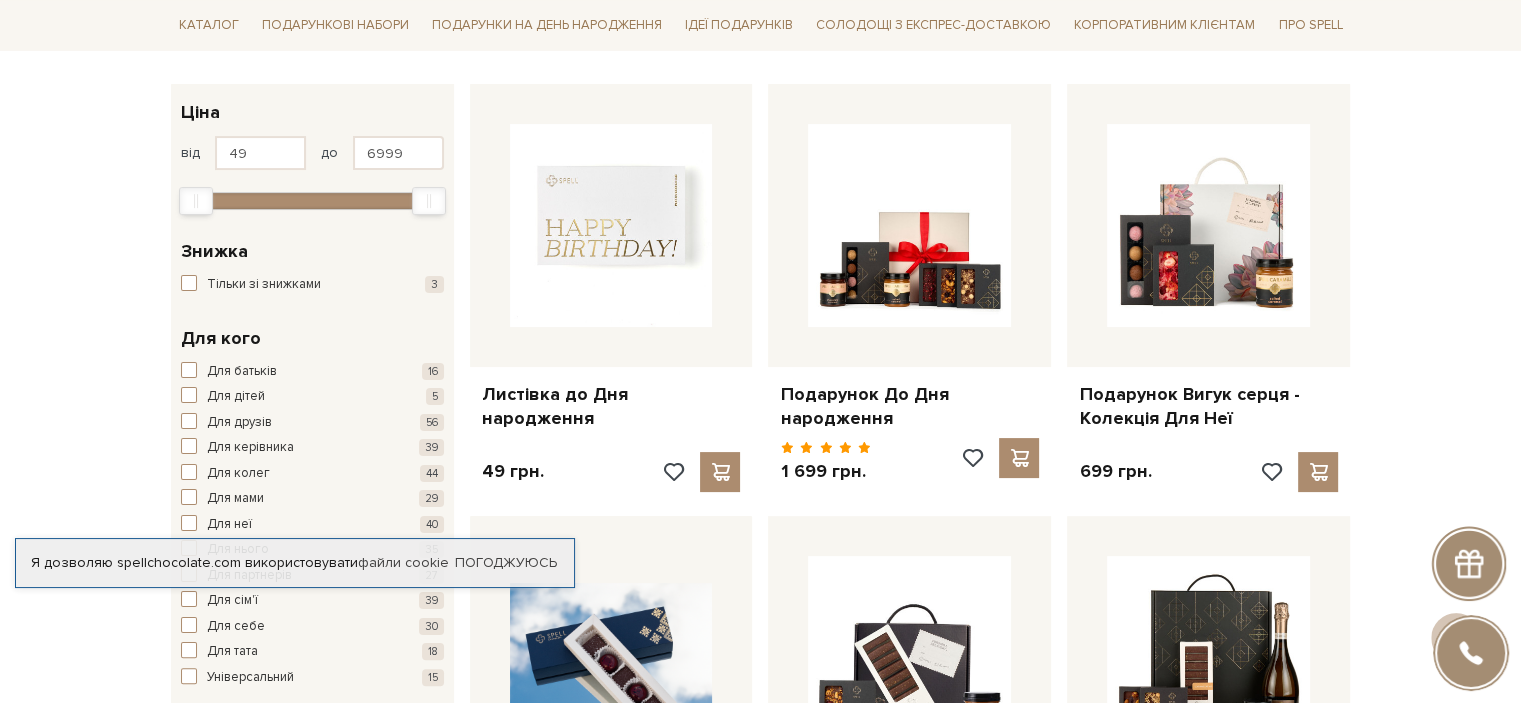 scroll, scrollTop: 500, scrollLeft: 0, axis: vertical 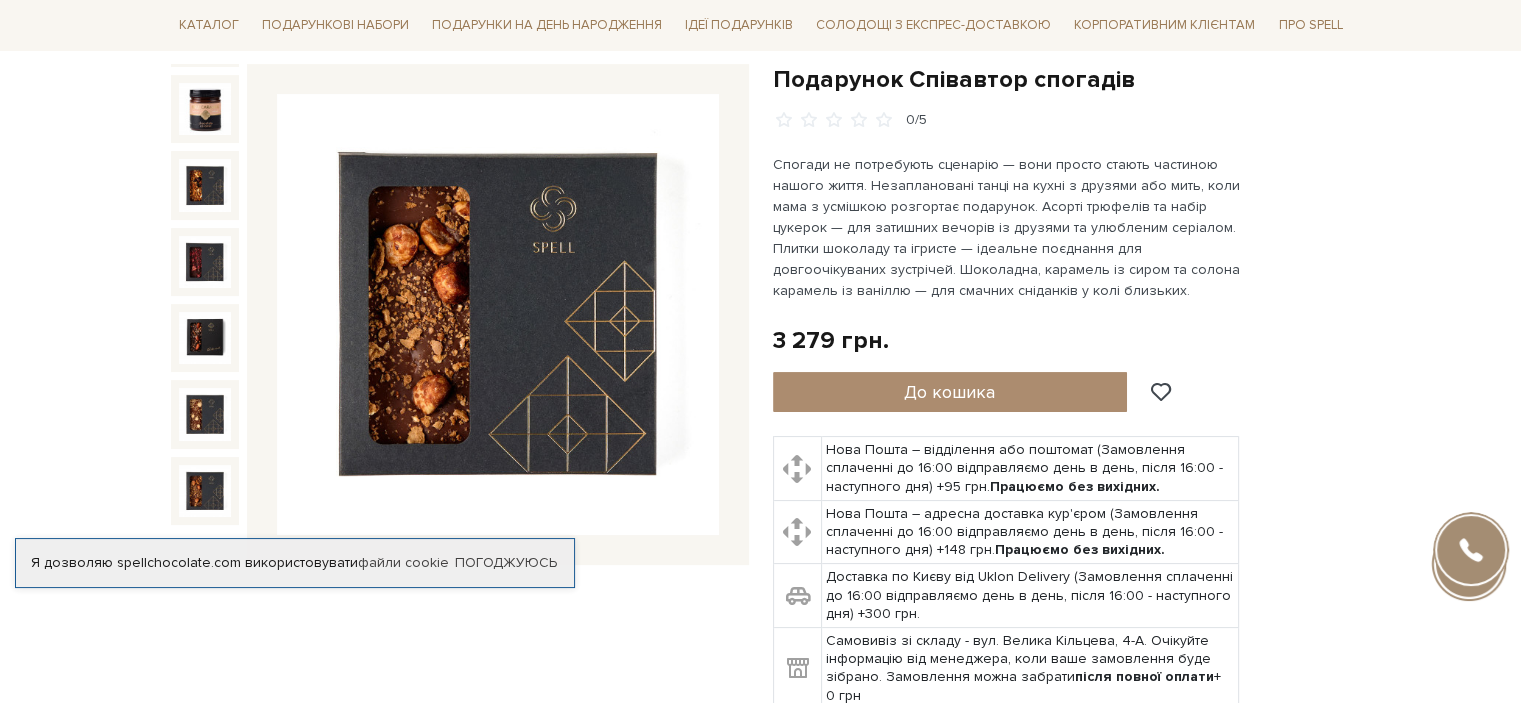 click at bounding box center [205, 491] 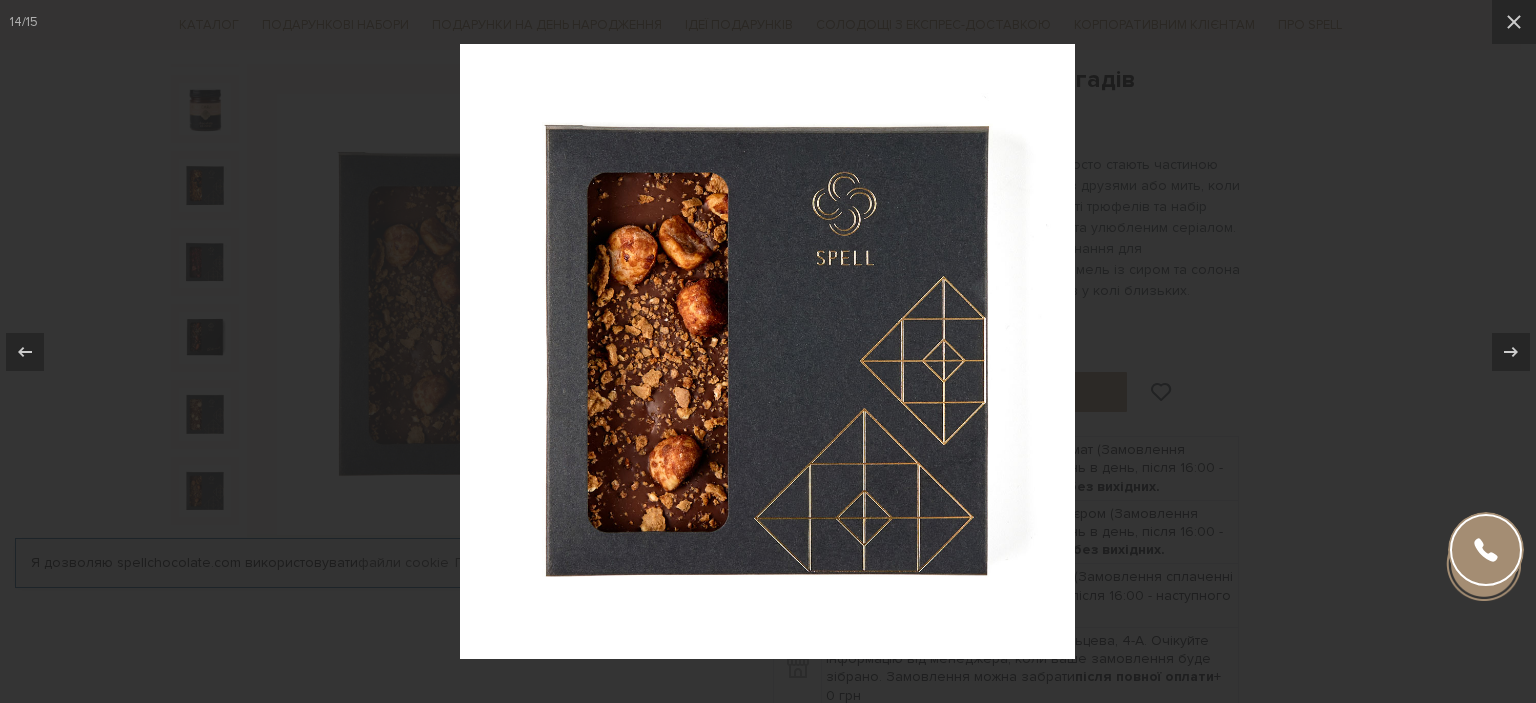 click at bounding box center (768, 351) 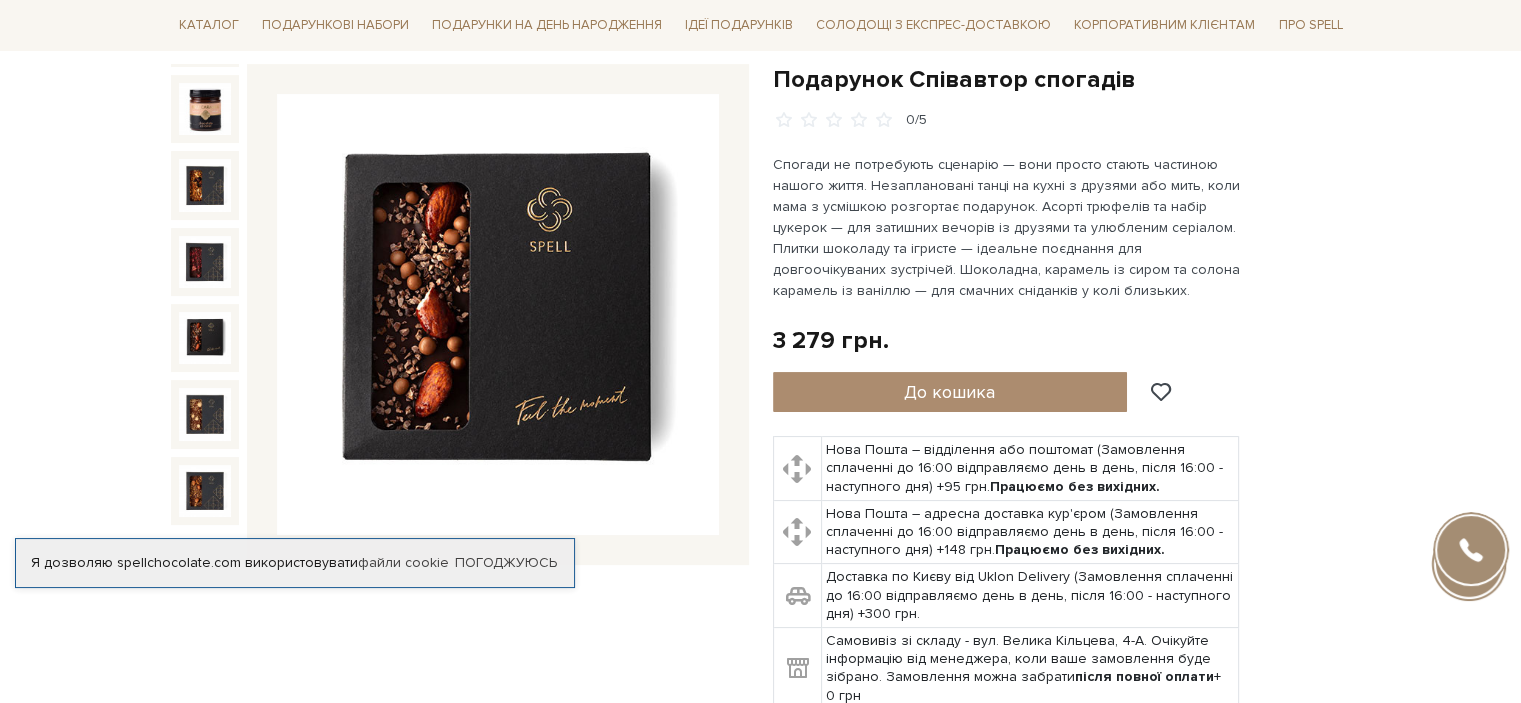 click at bounding box center (205, 338) 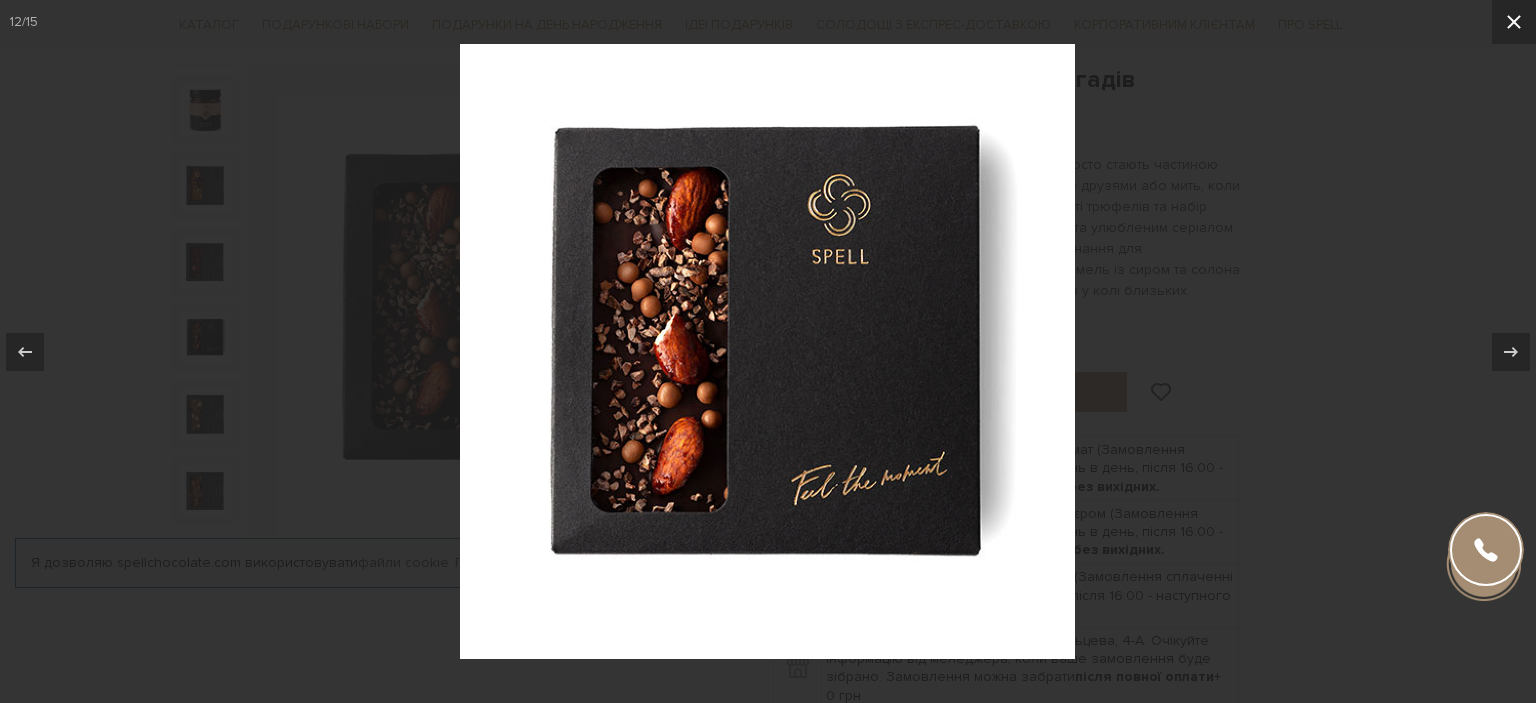 click 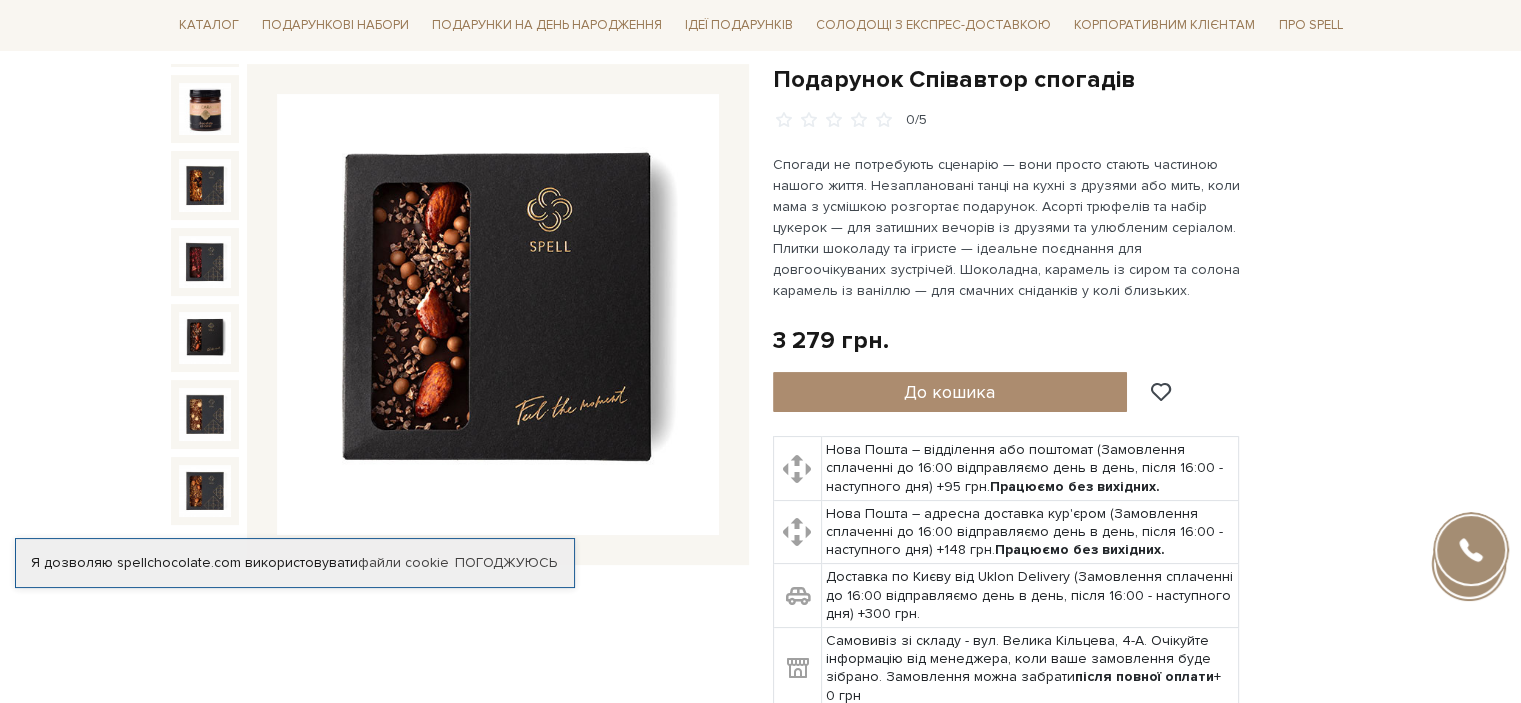 scroll, scrollTop: 0, scrollLeft: 0, axis: both 